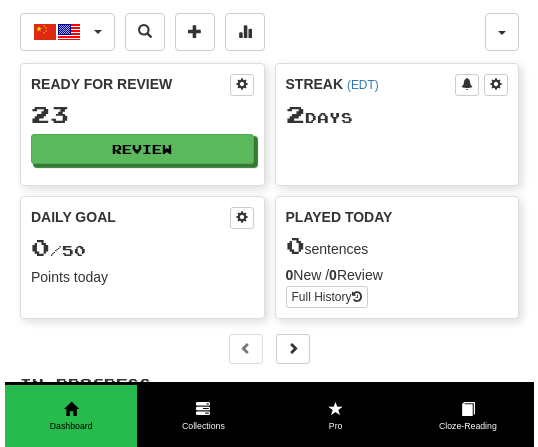 scroll, scrollTop: 0, scrollLeft: 0, axis: both 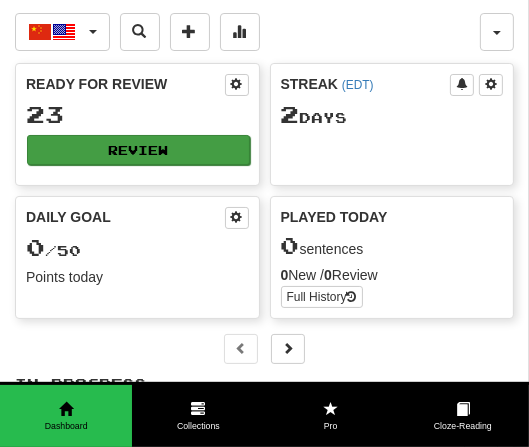 click on "Review" at bounding box center [138, 150] 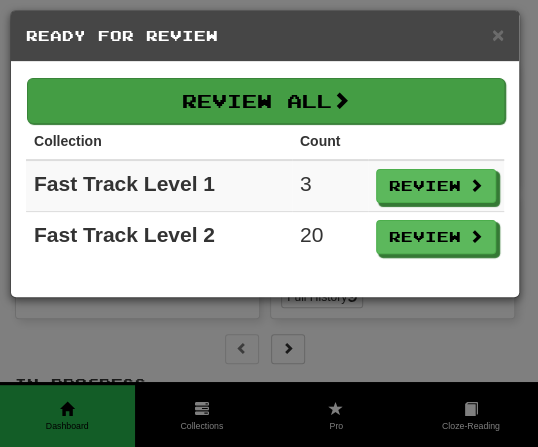 click on "Review All" at bounding box center [266, 101] 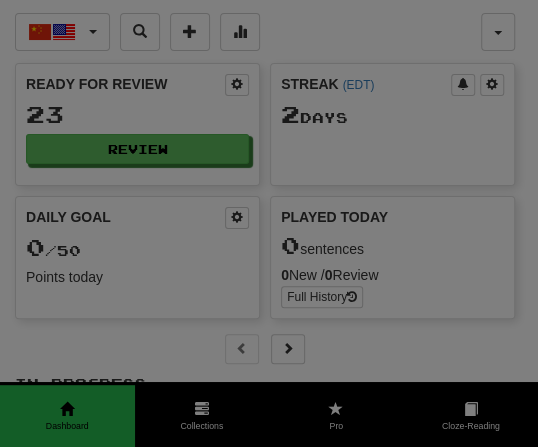 select on "**" 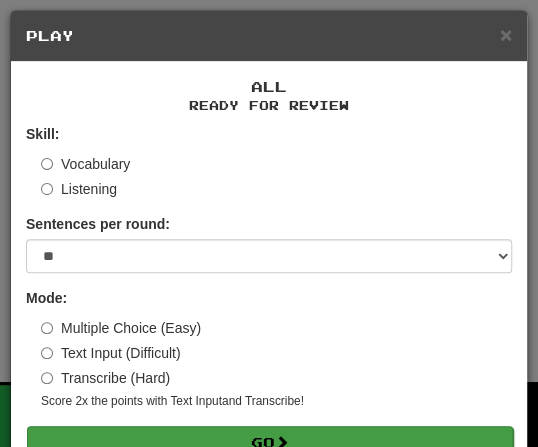 click on "Go" at bounding box center [270, 443] 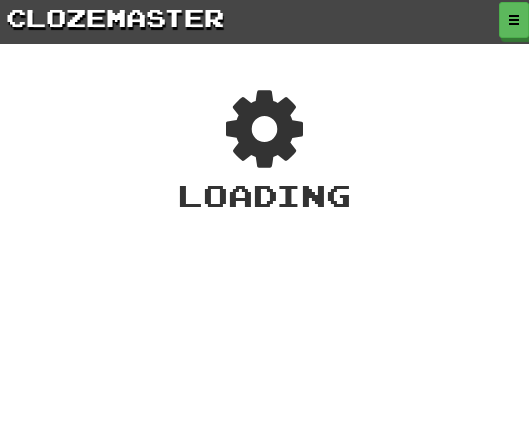 scroll, scrollTop: 0, scrollLeft: 0, axis: both 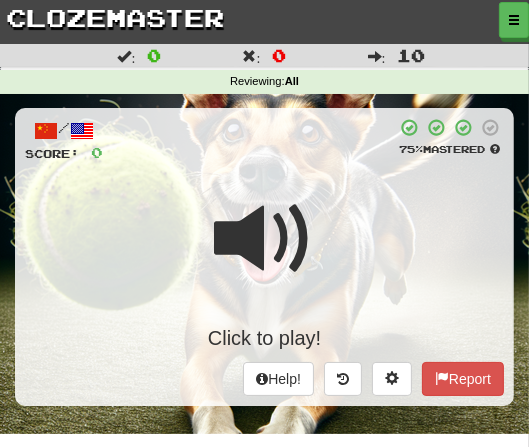 click on "/  Score:   0 75 %  Mastered Click to play!  Help!  Report" at bounding box center [264, 257] 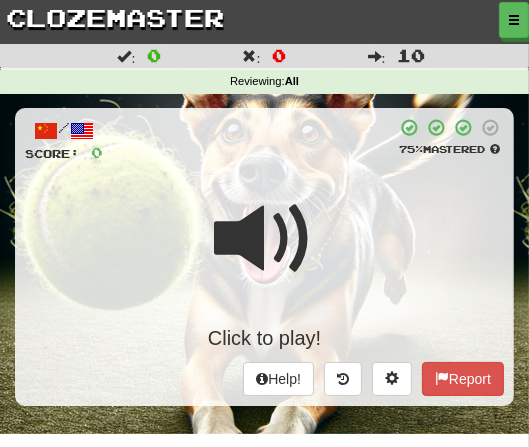 click at bounding box center [265, 239] 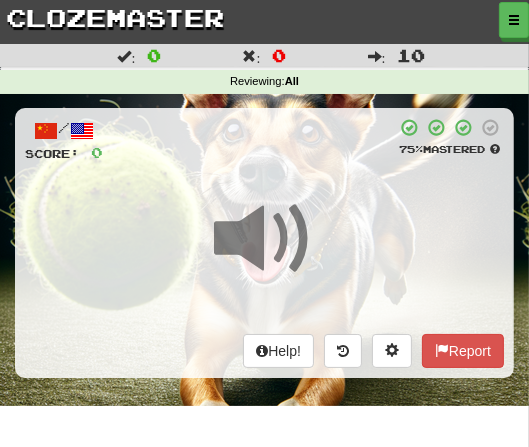 scroll, scrollTop: 13, scrollLeft: 0, axis: vertical 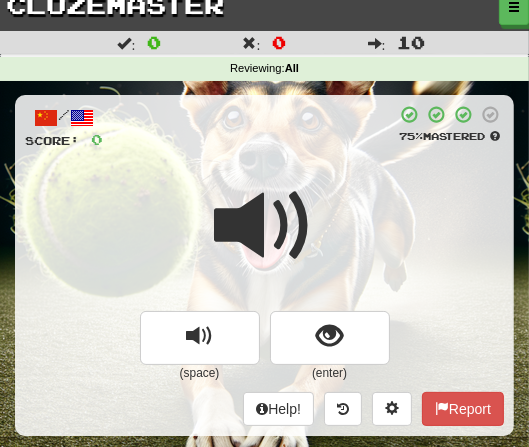 click at bounding box center (265, 226) 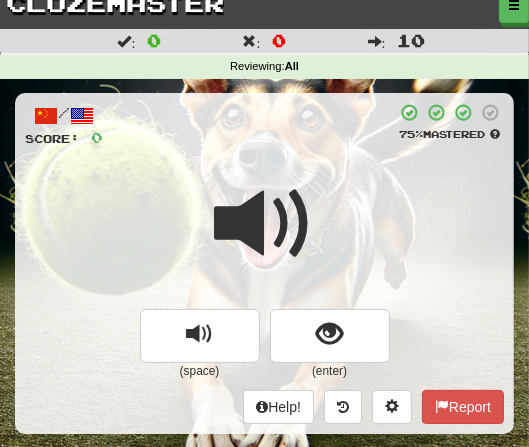 scroll, scrollTop: 19, scrollLeft: 0, axis: vertical 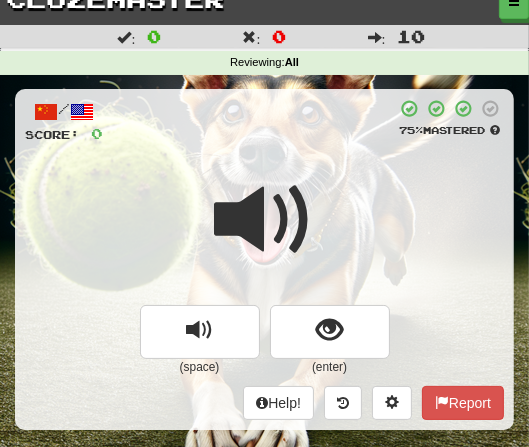 click at bounding box center (265, 220) 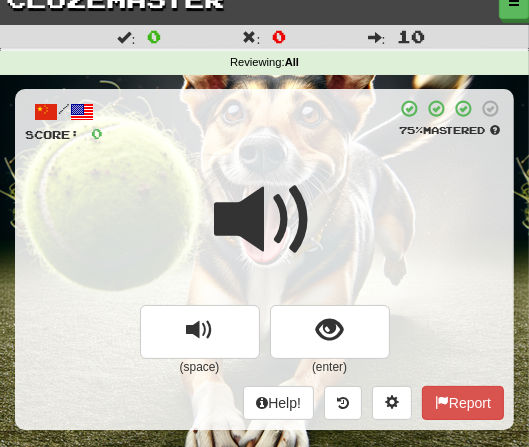 click at bounding box center (264, 233) 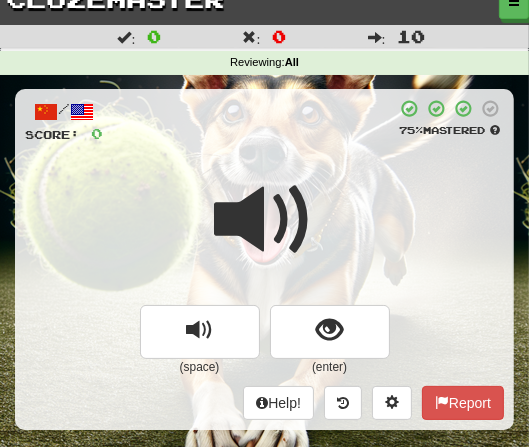click at bounding box center [265, 220] 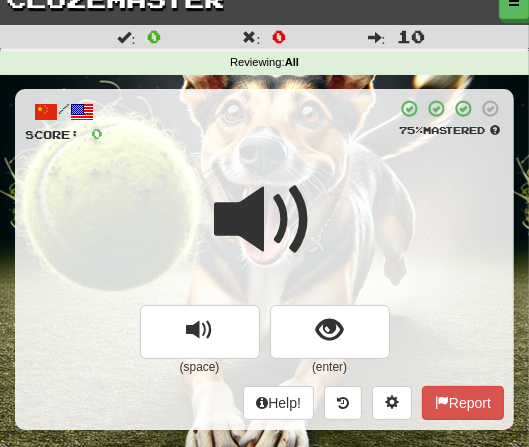 click at bounding box center [265, 220] 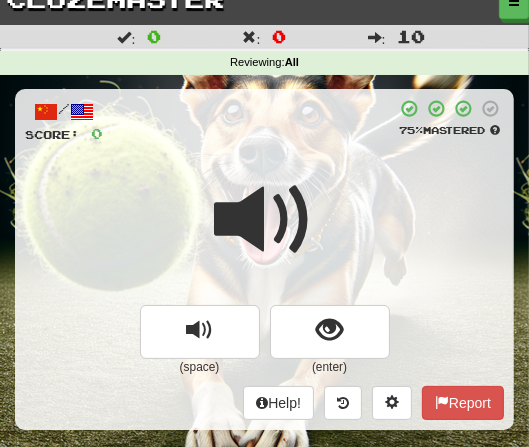 click at bounding box center (265, 220) 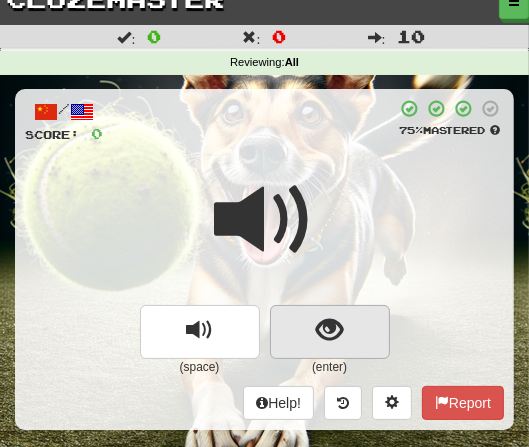 click at bounding box center [329, 330] 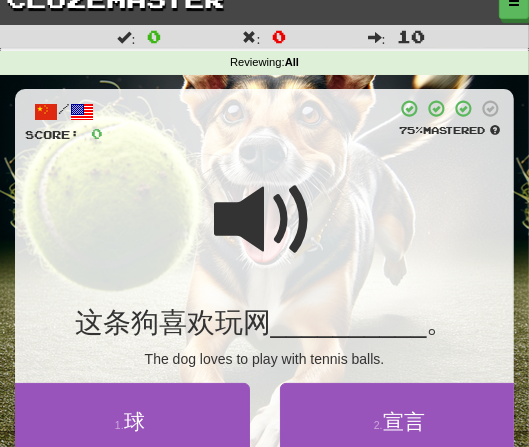 click at bounding box center [265, 220] 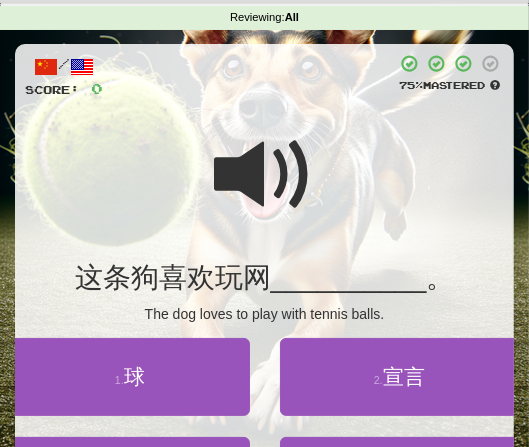 scroll, scrollTop: 66, scrollLeft: 0, axis: vertical 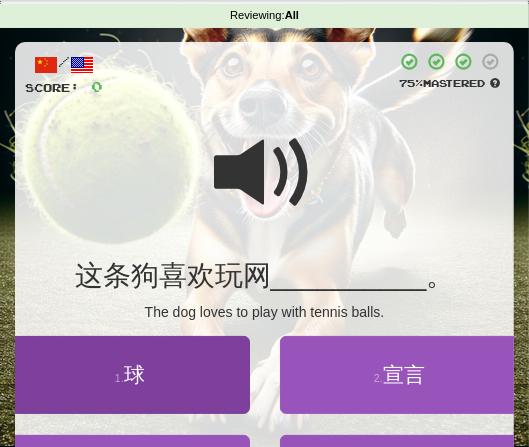 click on "球" at bounding box center [134, 374] 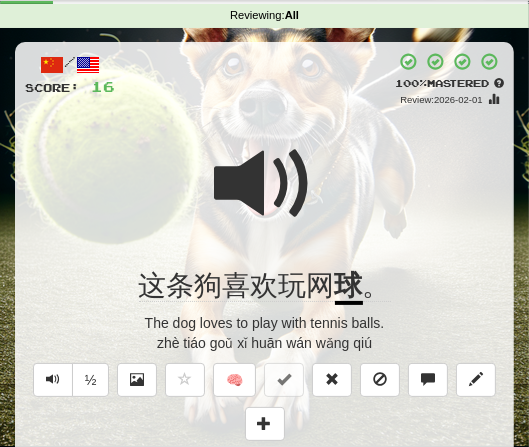 click at bounding box center [265, 184] 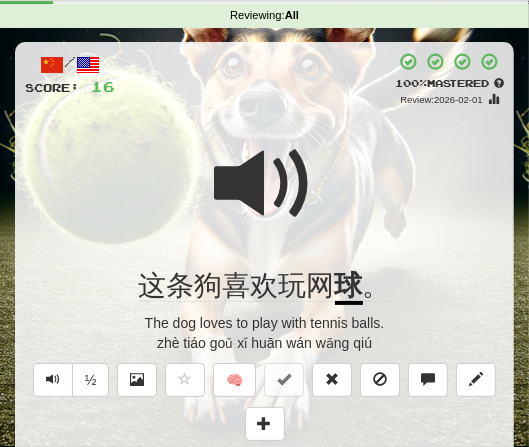 click at bounding box center (265, 184) 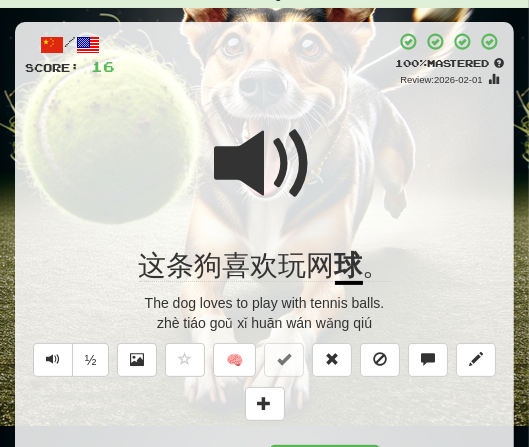 scroll, scrollTop: 170, scrollLeft: 0, axis: vertical 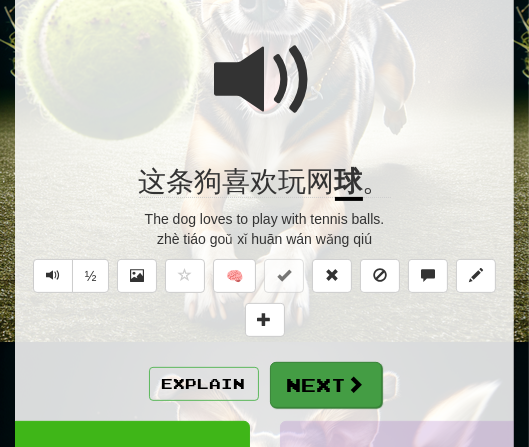 click on "Next" at bounding box center (326, 385) 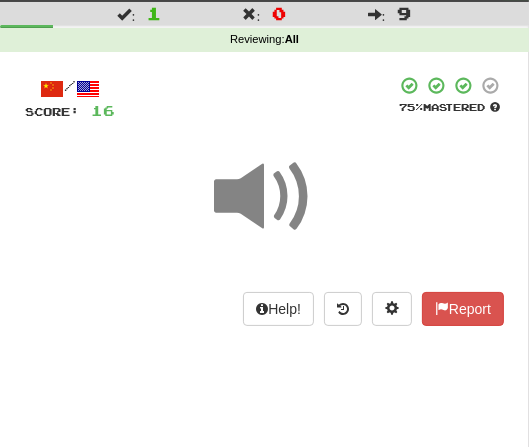 scroll, scrollTop: 44, scrollLeft: 0, axis: vertical 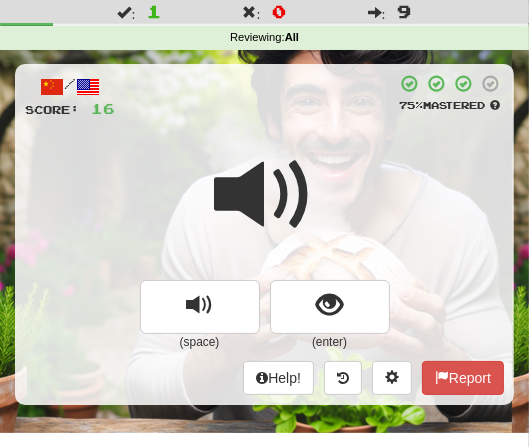 click at bounding box center (264, 208) 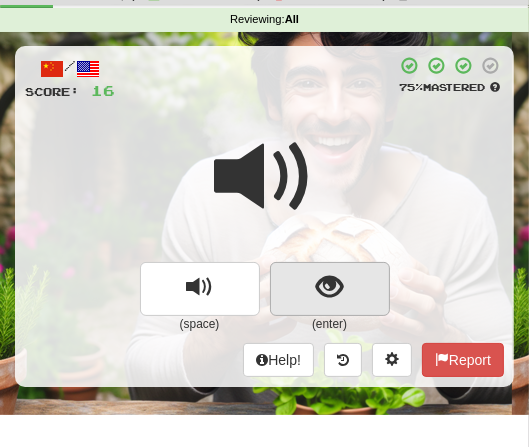 click at bounding box center [329, 287] 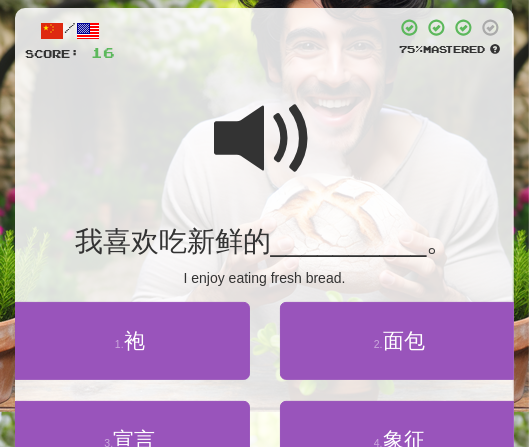 scroll, scrollTop: 113, scrollLeft: 0, axis: vertical 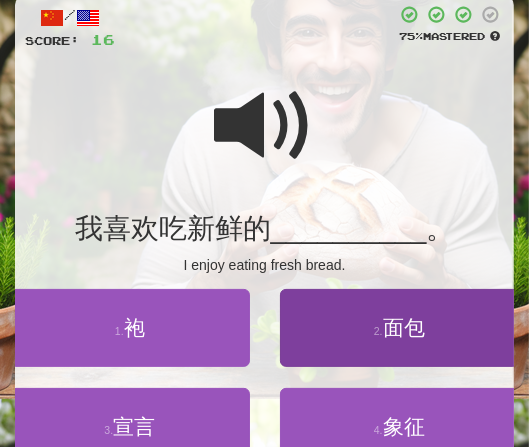 click on "面包" at bounding box center (404, 327) 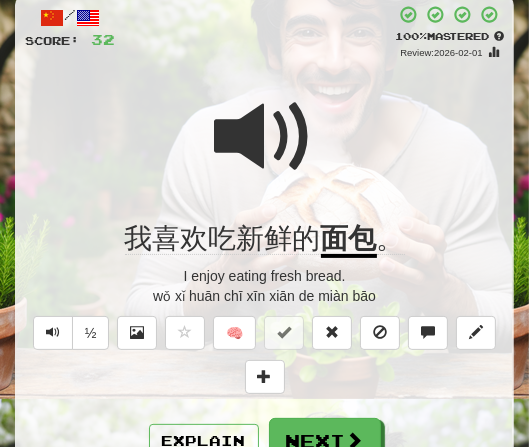 click at bounding box center (264, 150) 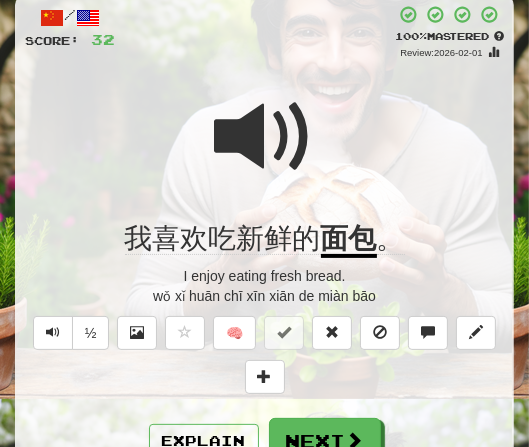 click on "Next" at bounding box center [325, 441] 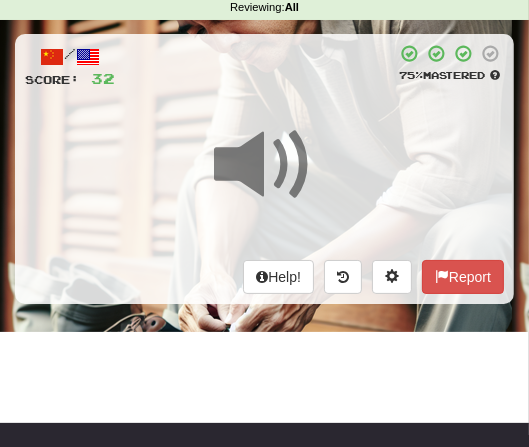 scroll, scrollTop: 62, scrollLeft: 0, axis: vertical 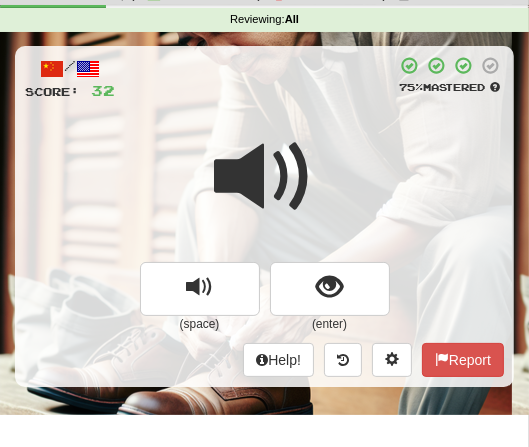 click at bounding box center [265, 177] 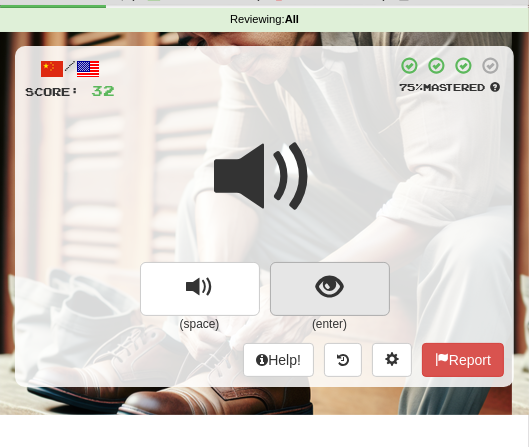 click at bounding box center [329, 287] 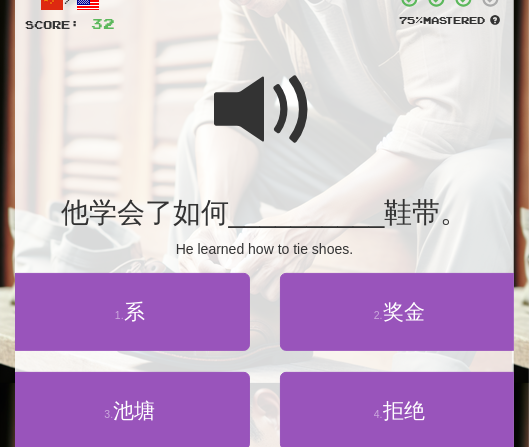 scroll, scrollTop: 144, scrollLeft: 0, axis: vertical 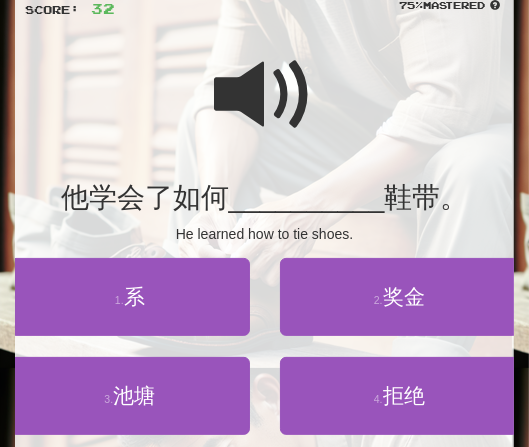 click at bounding box center (265, 95) 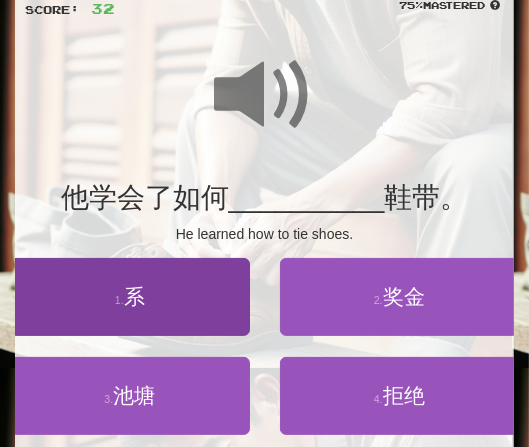 click on "系" at bounding box center [134, 296] 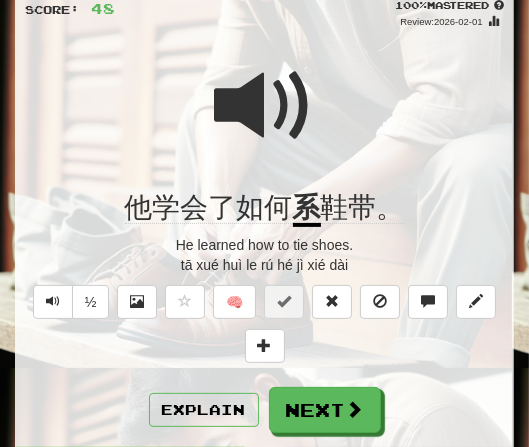 click at bounding box center (265, 106) 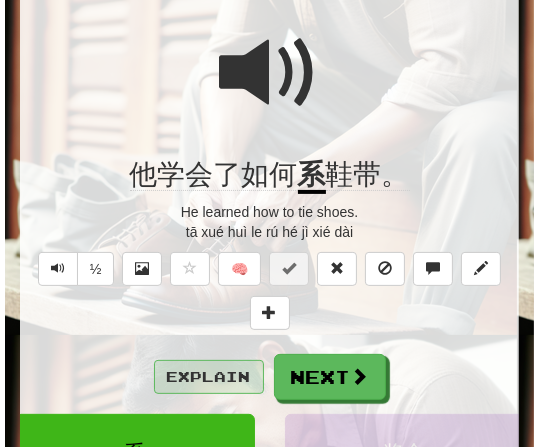 scroll, scrollTop: 196, scrollLeft: 0, axis: vertical 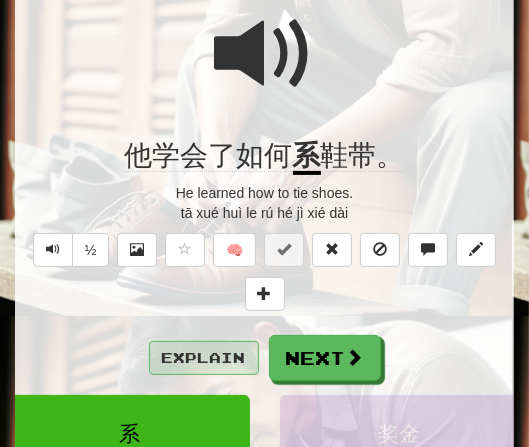 click on "Explain" at bounding box center (204, 358) 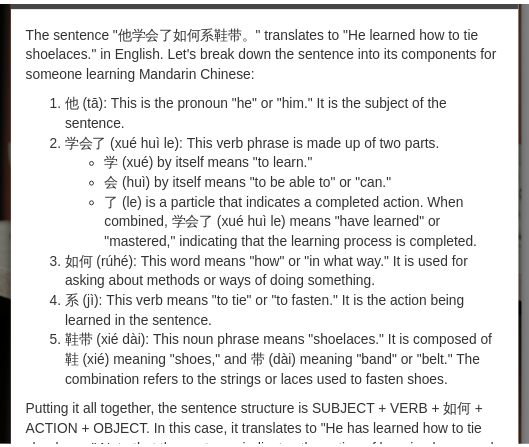 scroll, scrollTop: 0, scrollLeft: 0, axis: both 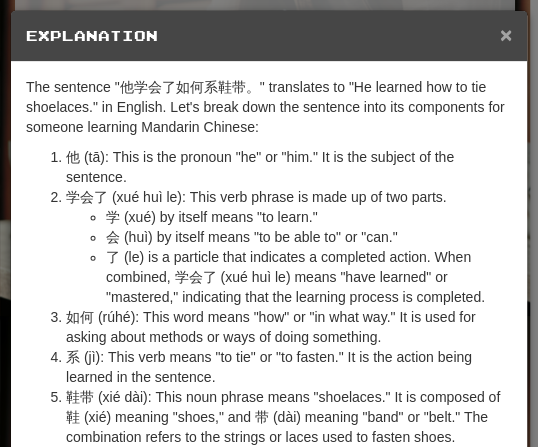 click on "×" at bounding box center (506, 34) 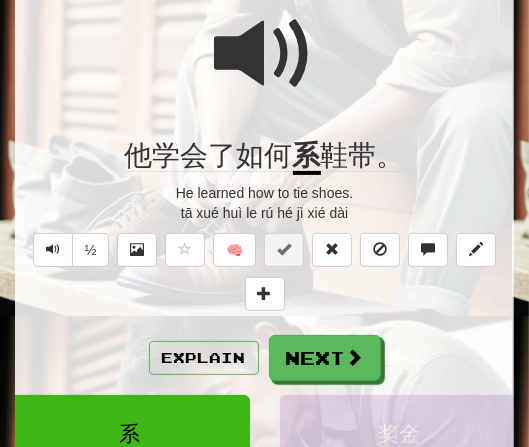 scroll, scrollTop: 193, scrollLeft: 0, axis: vertical 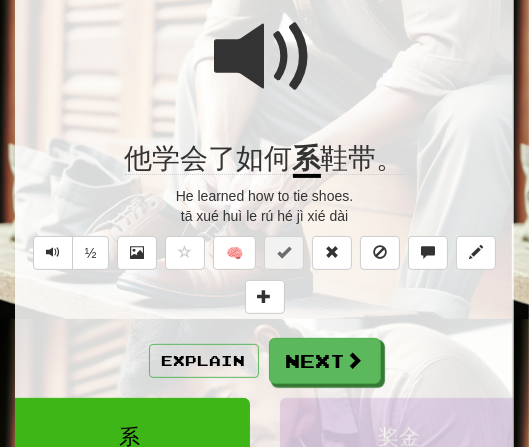 click on "他学会了如何 系 鞋带。" at bounding box center [264, 159] 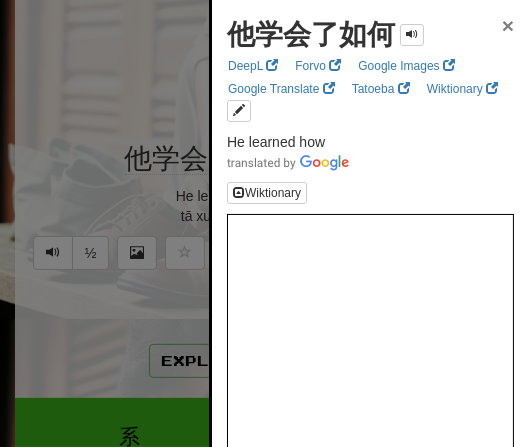 click on "×" at bounding box center (508, 25) 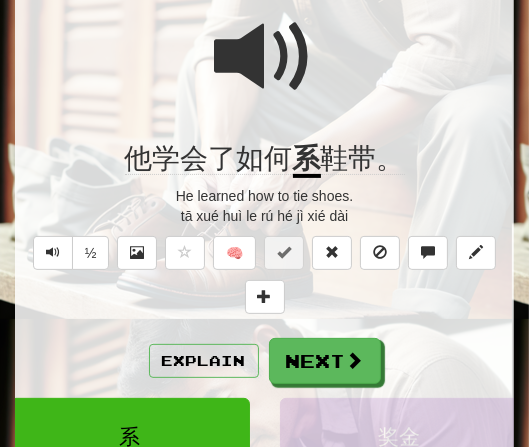 click at bounding box center [265, 57] 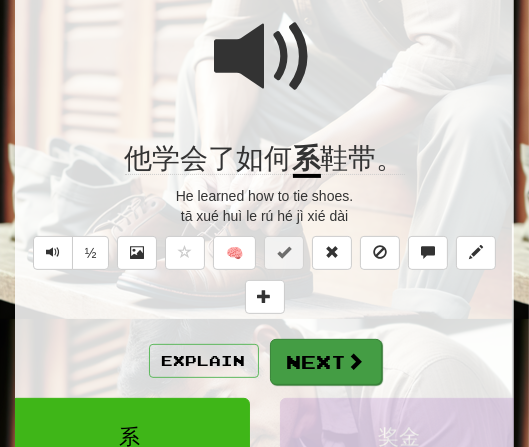 click on "Next" at bounding box center (326, 362) 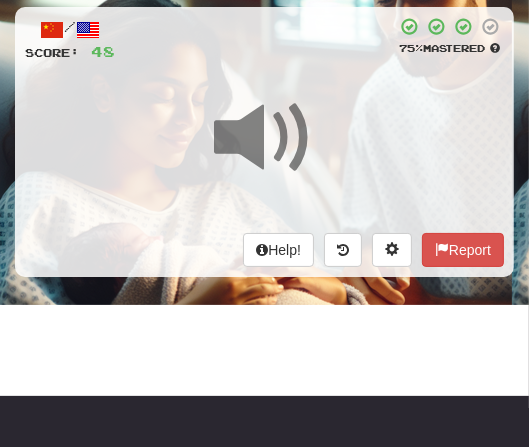 scroll, scrollTop: 98, scrollLeft: 0, axis: vertical 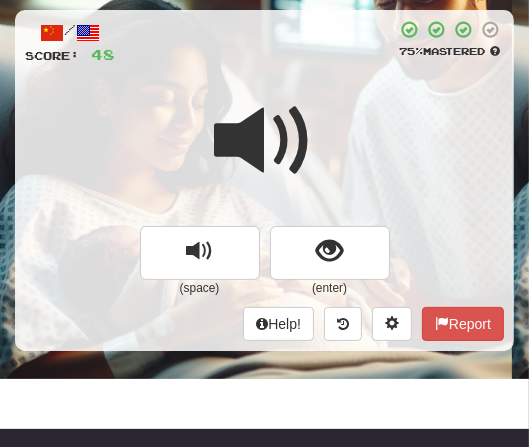 click at bounding box center [265, 141] 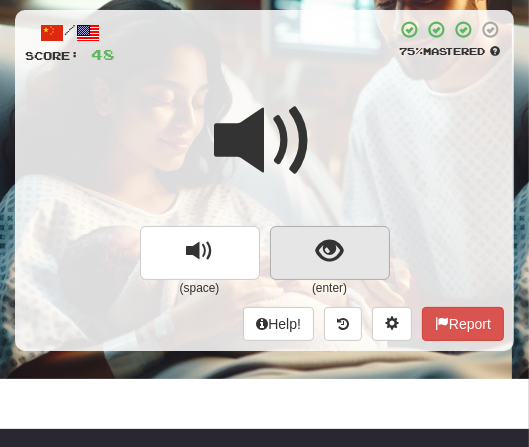 click at bounding box center (329, 251) 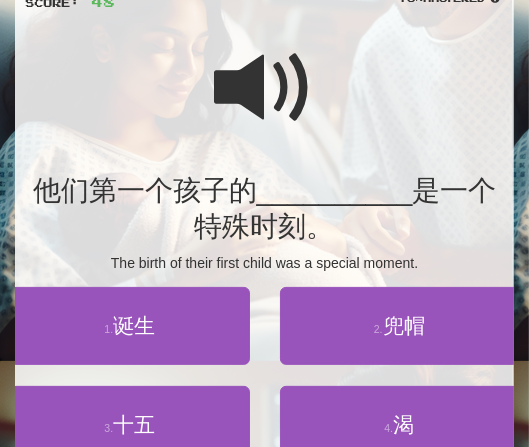 scroll, scrollTop: 153, scrollLeft: 0, axis: vertical 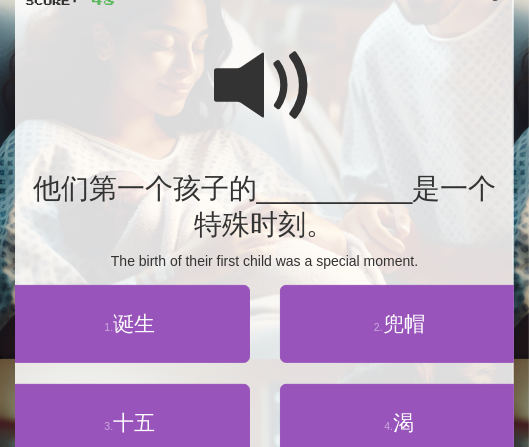 click at bounding box center (265, 86) 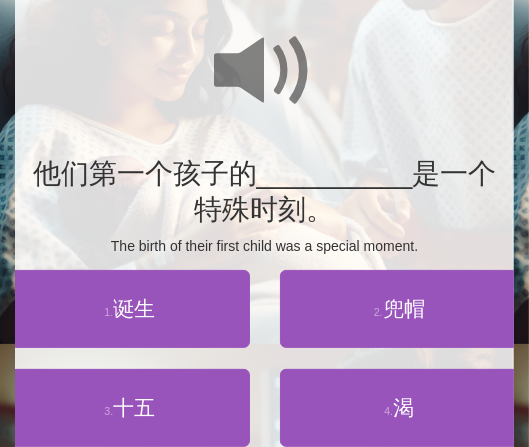 scroll, scrollTop: 188, scrollLeft: 0, axis: vertical 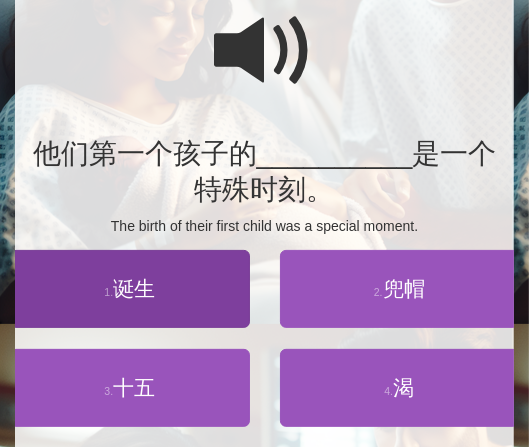 click on "诞生" at bounding box center [134, 288] 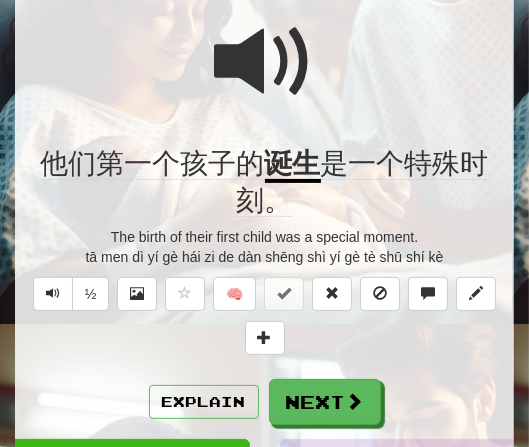 click at bounding box center (264, 75) 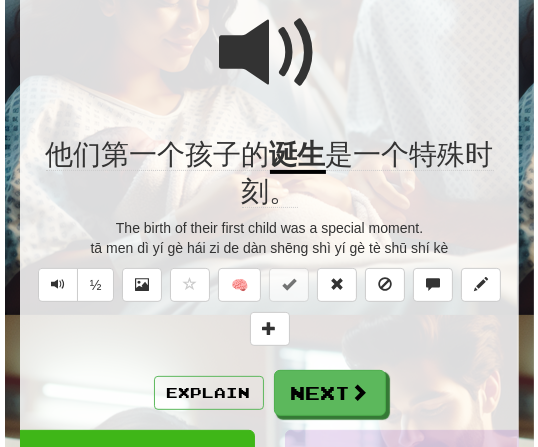 scroll, scrollTop: 200, scrollLeft: 0, axis: vertical 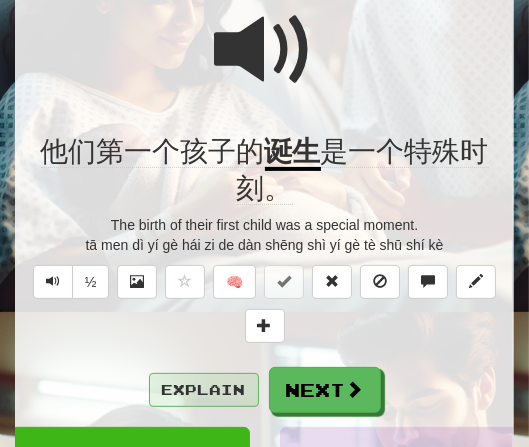 click on "Explain" at bounding box center [204, 390] 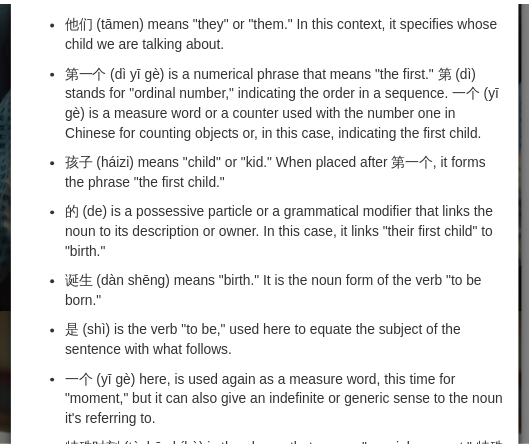 scroll, scrollTop: 30, scrollLeft: 0, axis: vertical 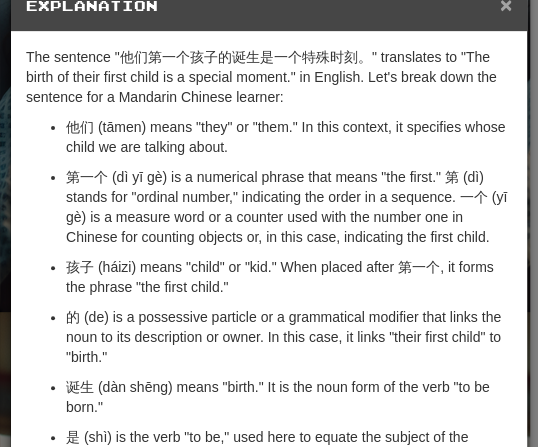click on "×" at bounding box center [506, 4] 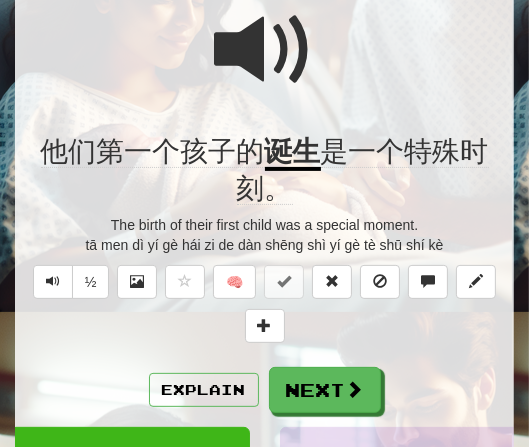 click at bounding box center (265, 50) 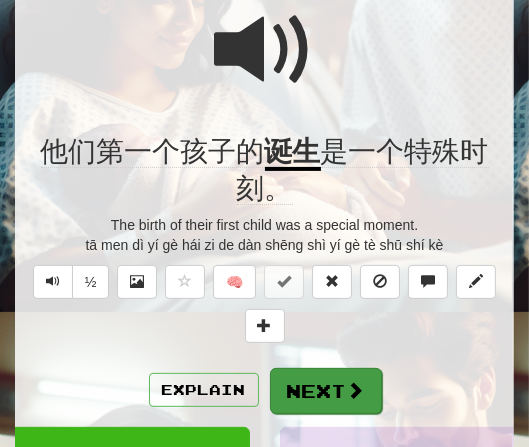 click on "Next" at bounding box center [326, 391] 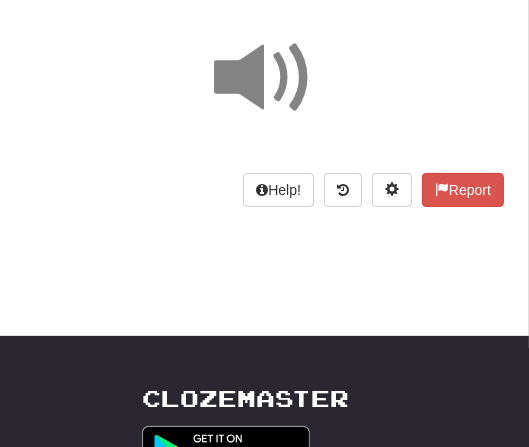 scroll, scrollTop: 101, scrollLeft: 0, axis: vertical 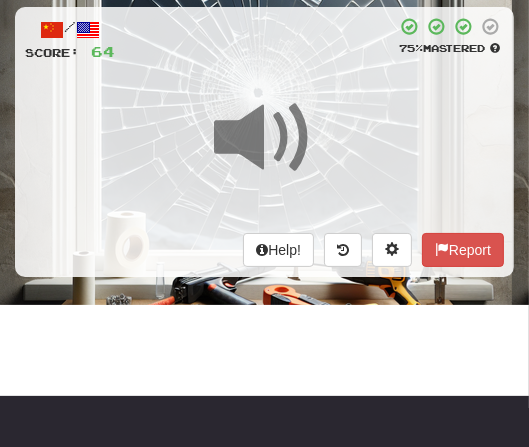 click on "/  Score:   64 75 %  Mastered  Help!  Report" at bounding box center (264, 141) 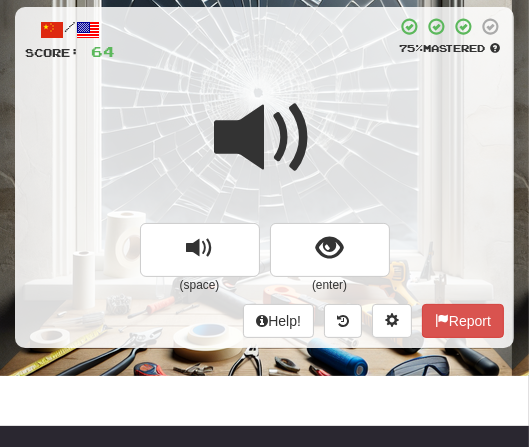 click at bounding box center (265, 138) 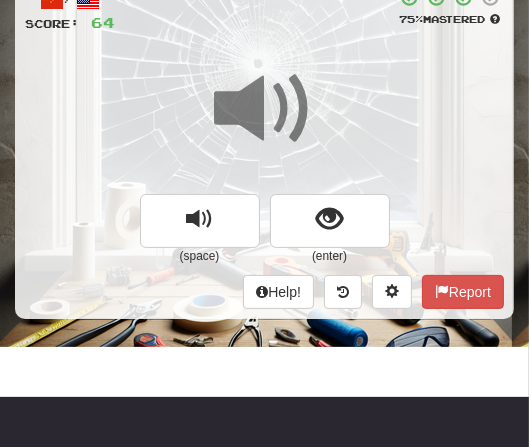 scroll, scrollTop: 132, scrollLeft: 0, axis: vertical 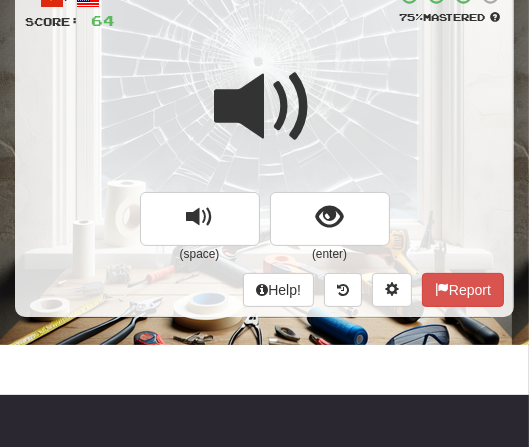 click at bounding box center [265, 107] 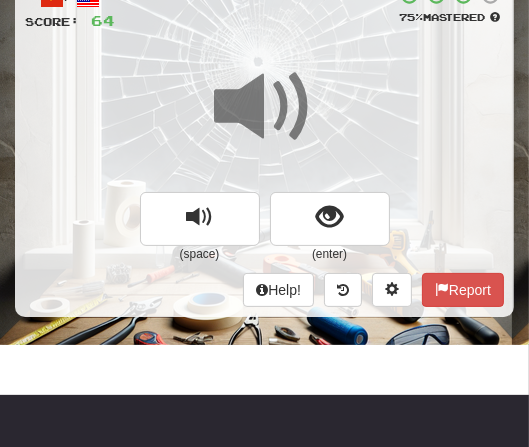 click at bounding box center (265, 107) 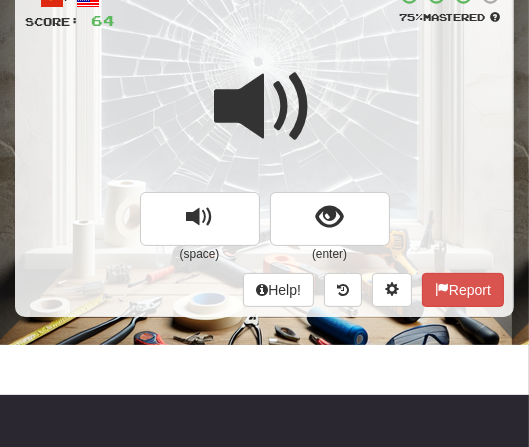 scroll, scrollTop: 142, scrollLeft: 0, axis: vertical 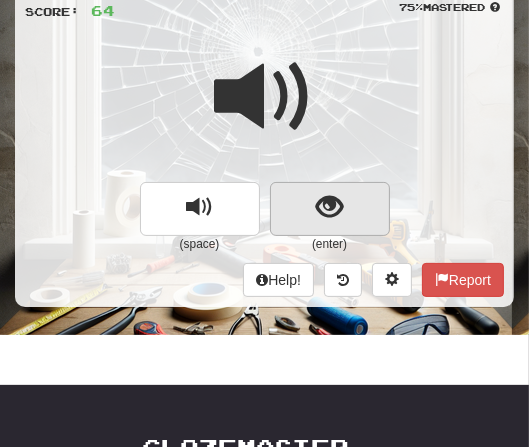click at bounding box center [329, 207] 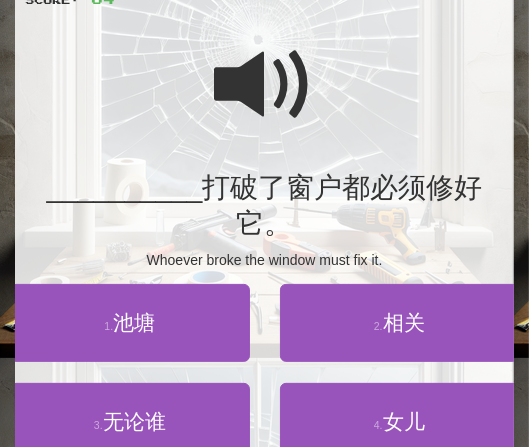 scroll, scrollTop: 168, scrollLeft: 0, axis: vertical 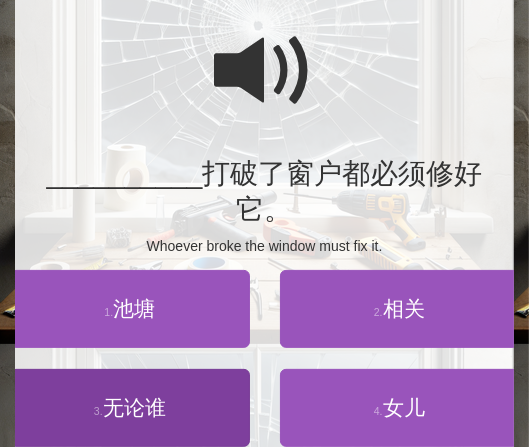 click on "无论谁" at bounding box center (134, 407) 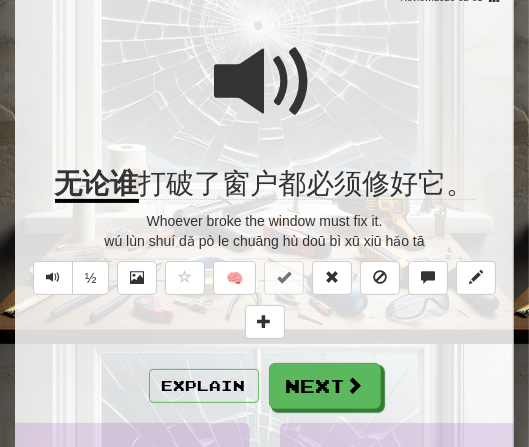 click at bounding box center (265, 82) 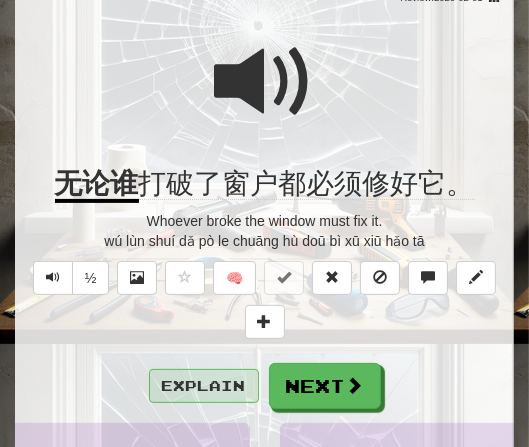 click on "Explain" at bounding box center [204, 386] 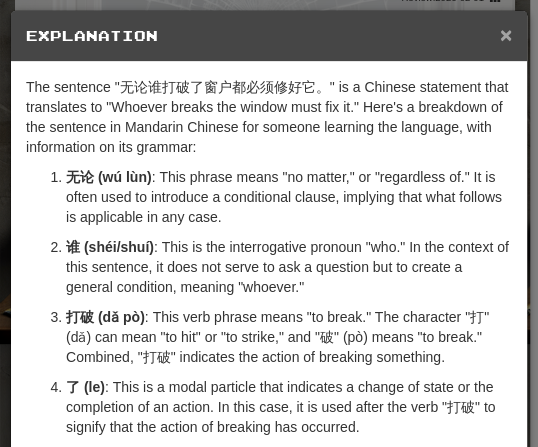 click on "×" at bounding box center [506, 34] 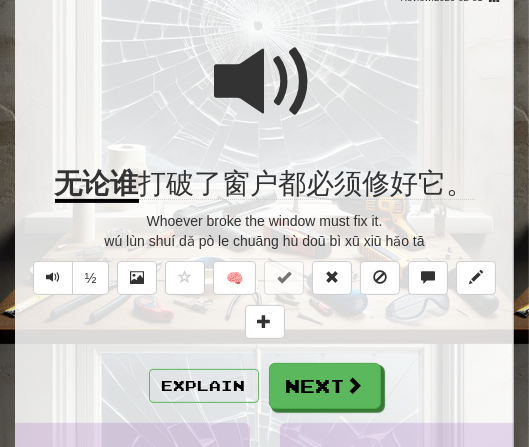 click at bounding box center (265, 82) 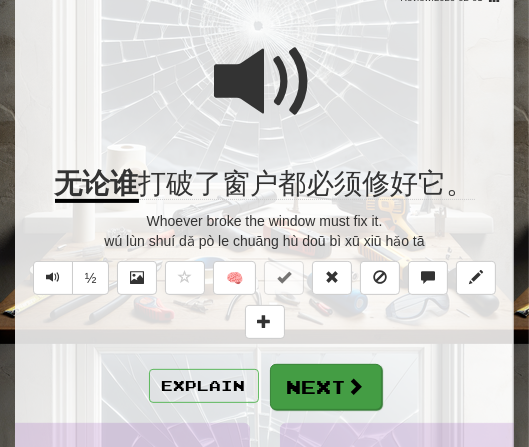 click on "Next" at bounding box center [326, 387] 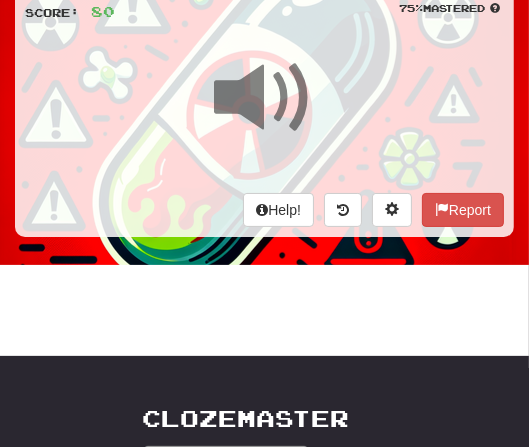 scroll, scrollTop: 122, scrollLeft: 0, axis: vertical 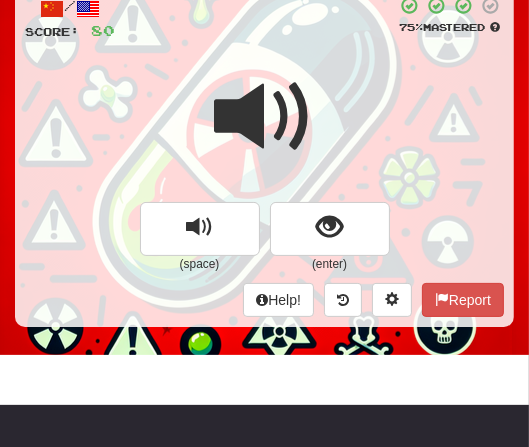 click at bounding box center (265, 117) 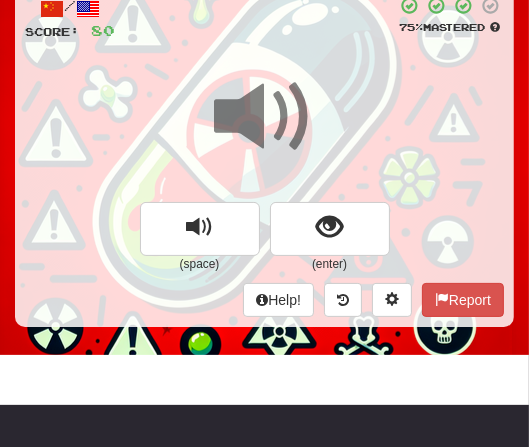 scroll, scrollTop: 125, scrollLeft: 0, axis: vertical 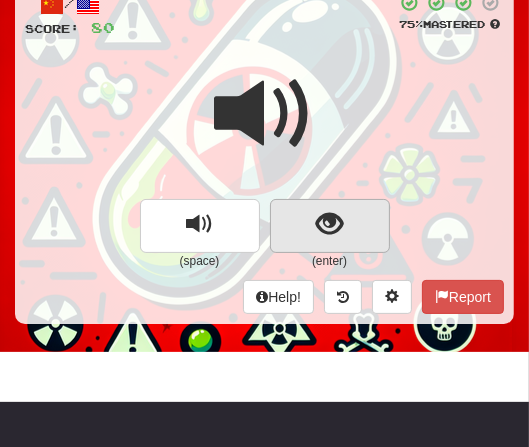 click at bounding box center (330, 226) 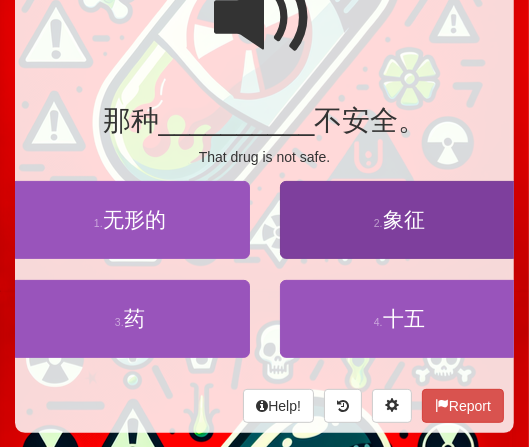 scroll, scrollTop: 224, scrollLeft: 0, axis: vertical 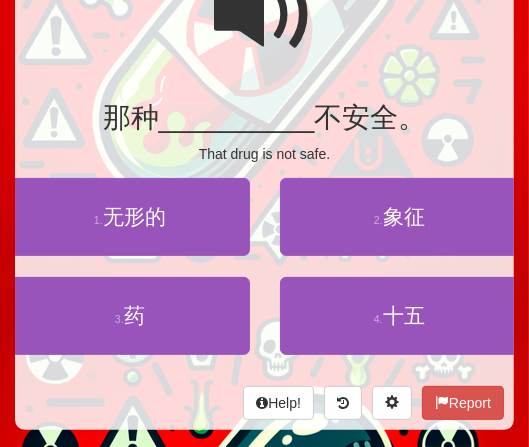 click at bounding box center (265, 15) 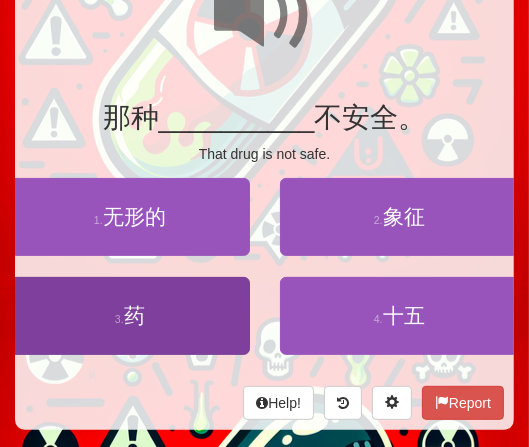 click on "药" at bounding box center (134, 315) 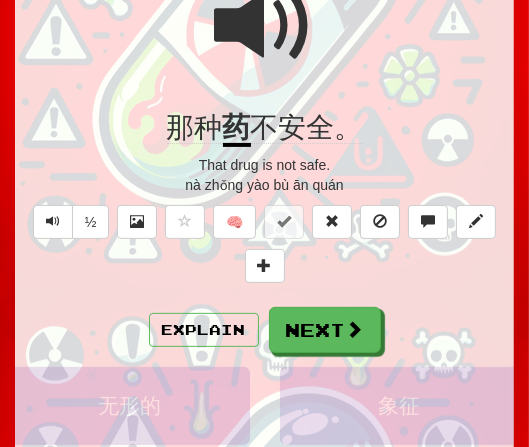 click at bounding box center [264, 39] 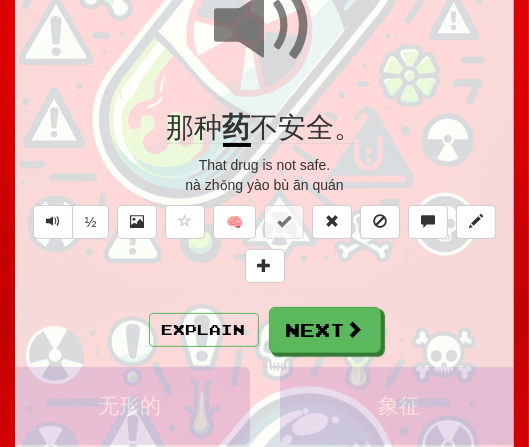 click at bounding box center (264, 39) 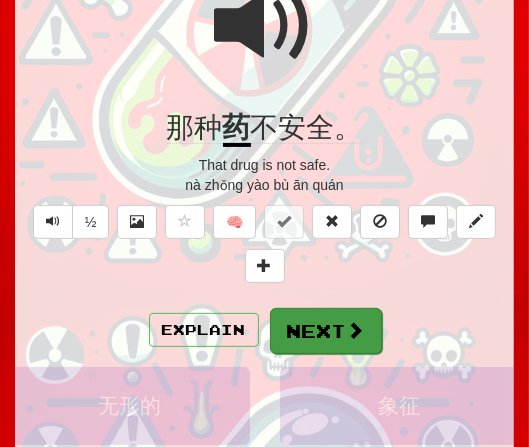 click on "Next" at bounding box center (326, 331) 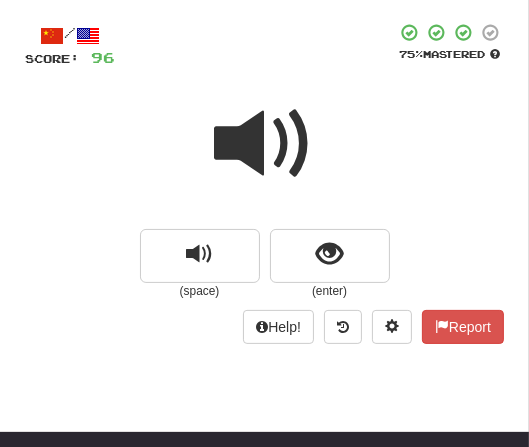 scroll, scrollTop: 93, scrollLeft: 0, axis: vertical 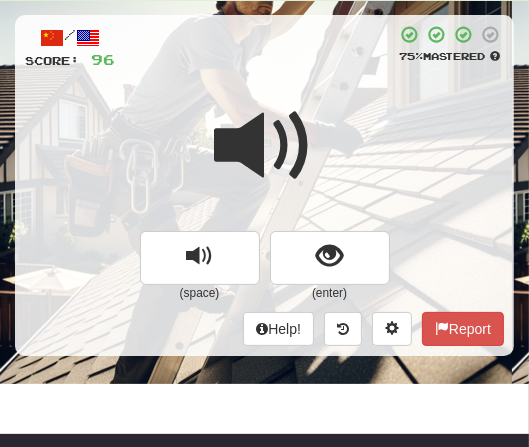 click at bounding box center [265, 146] 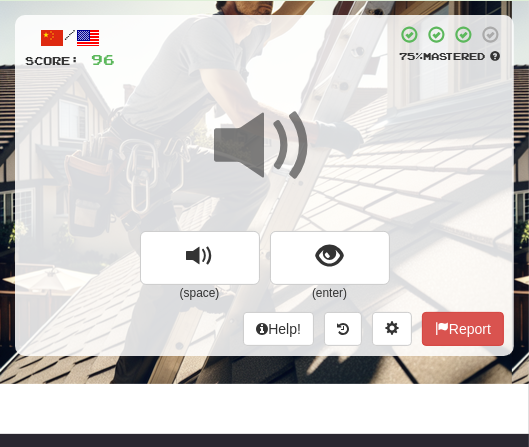 click at bounding box center (265, 146) 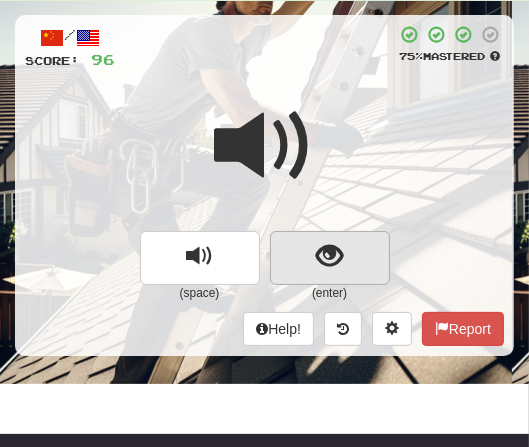 click at bounding box center [329, 256] 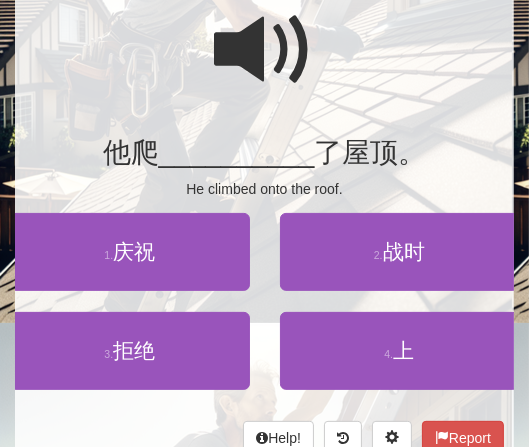 scroll, scrollTop: 187, scrollLeft: 0, axis: vertical 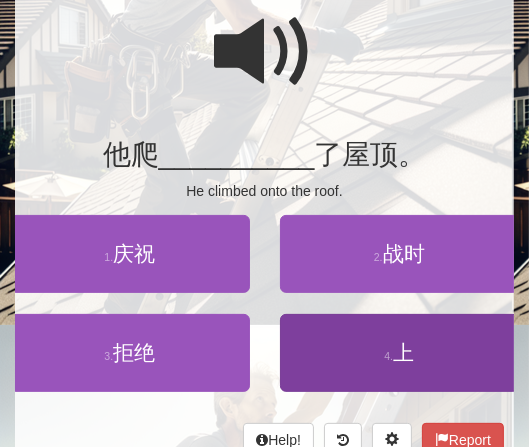 click on "上" at bounding box center [403, 352] 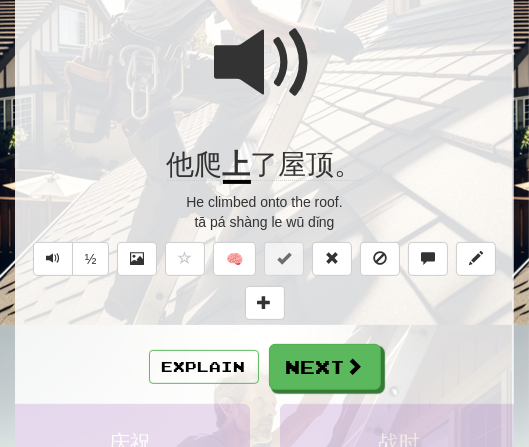 click at bounding box center (265, 63) 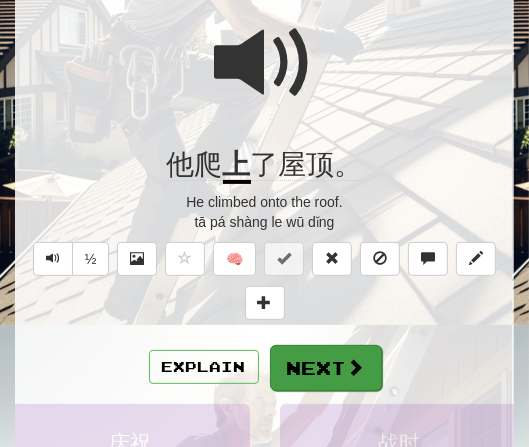 click at bounding box center (356, 367) 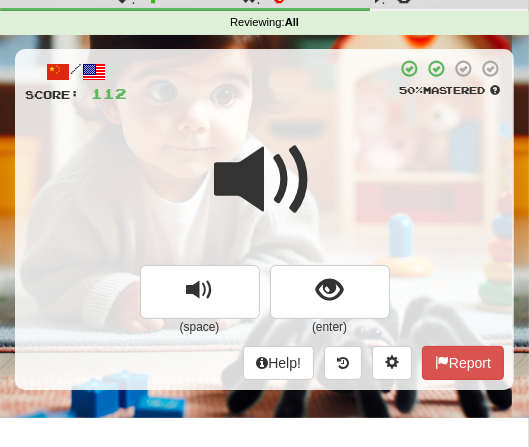 scroll, scrollTop: 61, scrollLeft: 0, axis: vertical 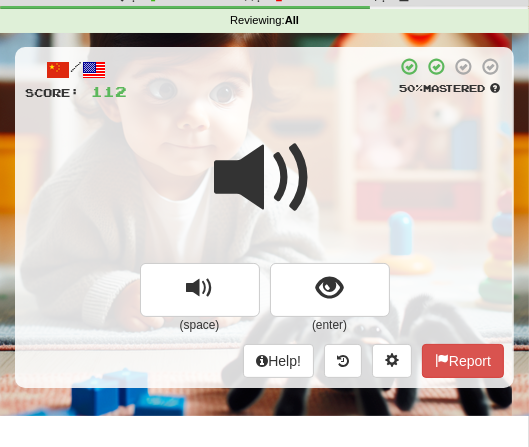 click at bounding box center (265, 178) 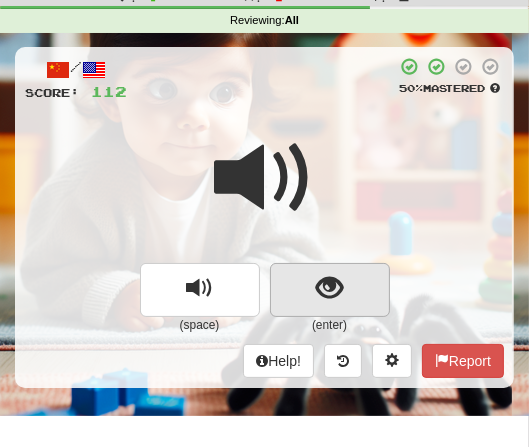 click at bounding box center (330, 290) 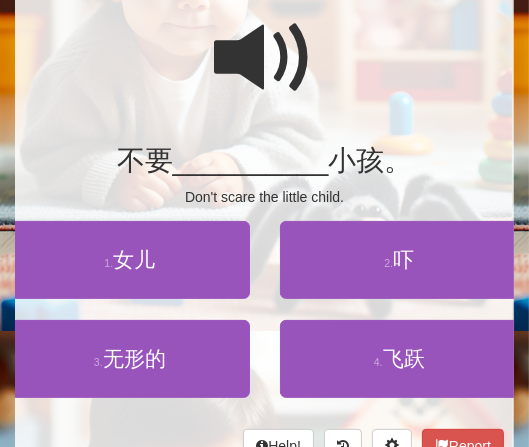 scroll, scrollTop: 184, scrollLeft: 0, axis: vertical 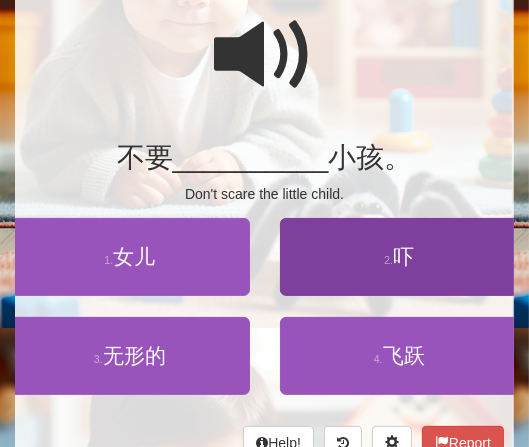 click on "吓" at bounding box center (403, 256) 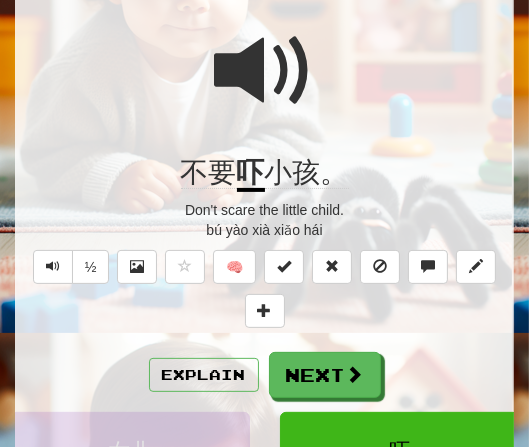 scroll, scrollTop: 181, scrollLeft: 0, axis: vertical 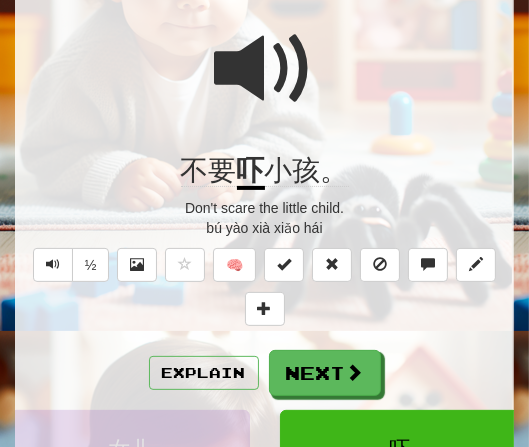 click at bounding box center (264, 82) 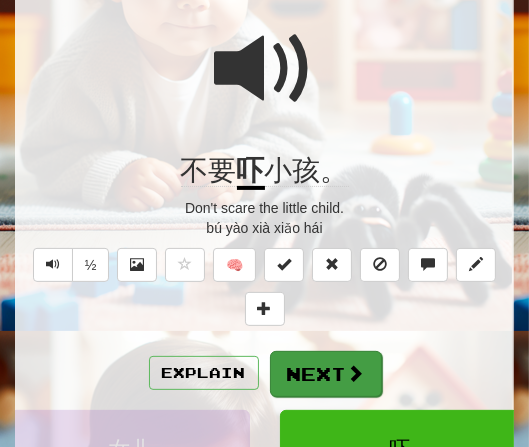 click on "Next" at bounding box center (326, 374) 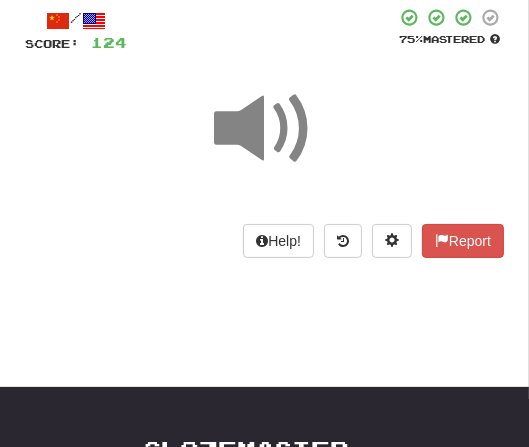scroll, scrollTop: 93, scrollLeft: 0, axis: vertical 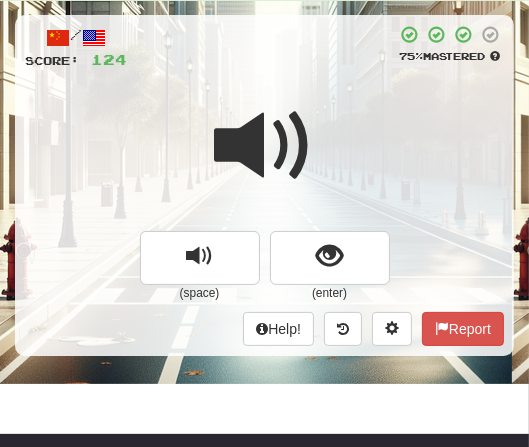 click at bounding box center [264, 159] 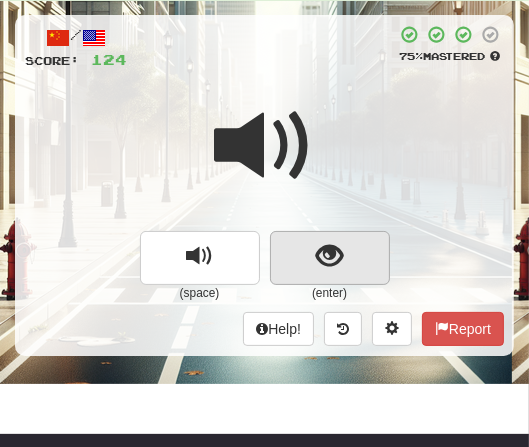 click at bounding box center [329, 256] 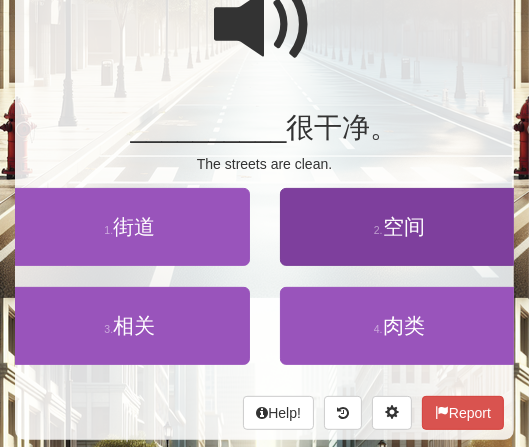 scroll, scrollTop: 217, scrollLeft: 0, axis: vertical 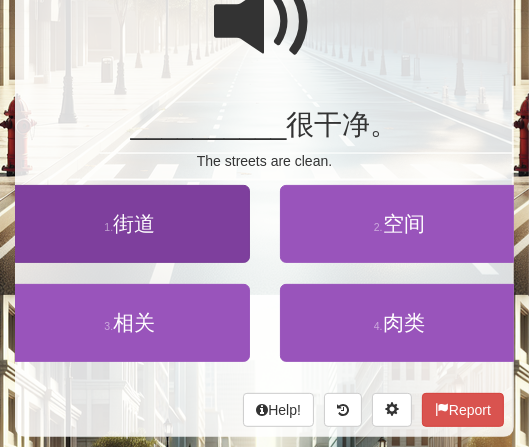 click on "1 .  街道" at bounding box center [130, 224] 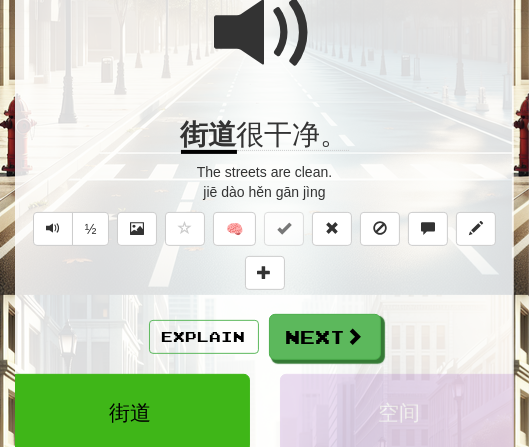click at bounding box center [265, 33] 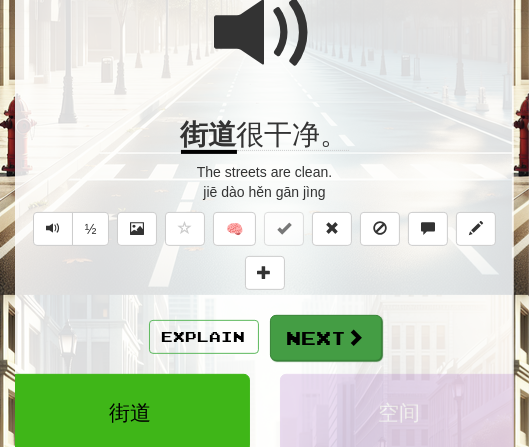 click on "Next" at bounding box center (326, 338) 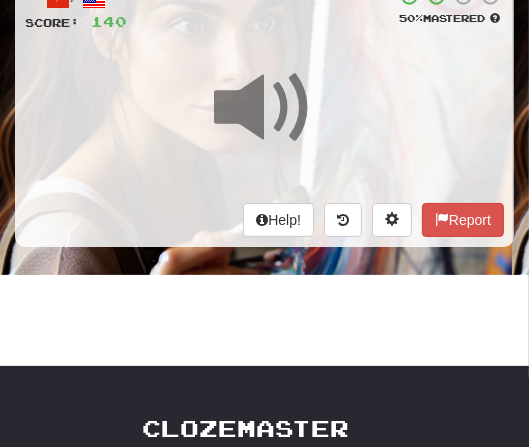 scroll, scrollTop: 42, scrollLeft: 0, axis: vertical 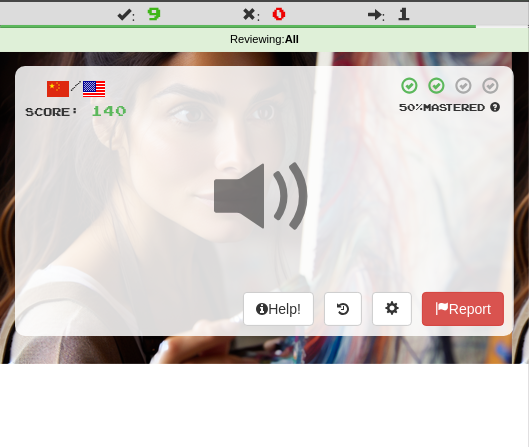 click at bounding box center [261, 98] 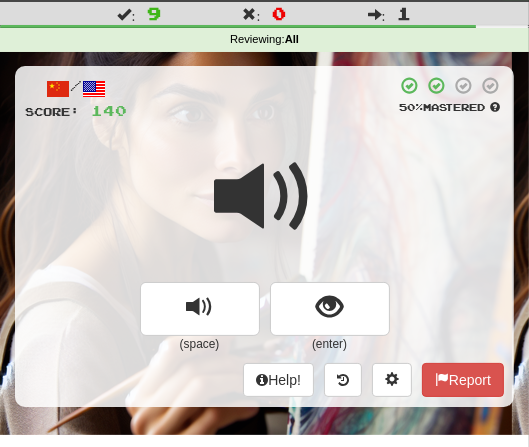 click at bounding box center [265, 197] 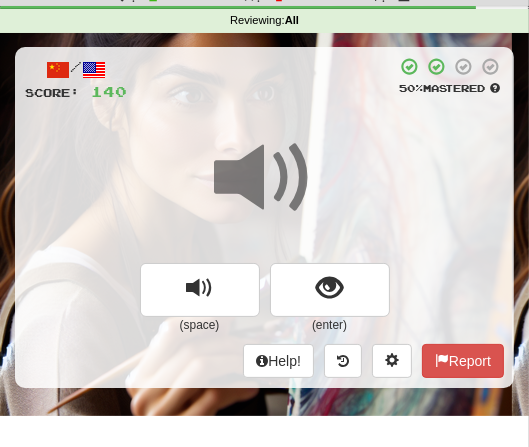 scroll, scrollTop: 64, scrollLeft: 0, axis: vertical 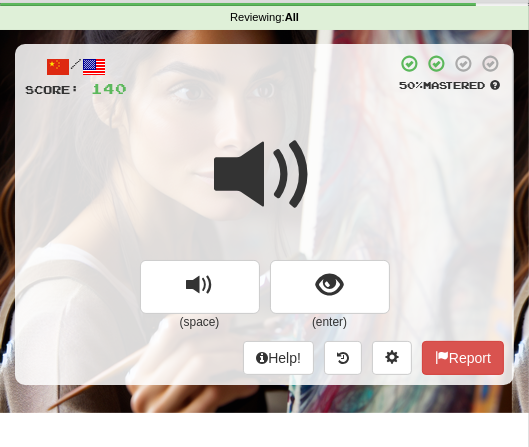click at bounding box center (264, 188) 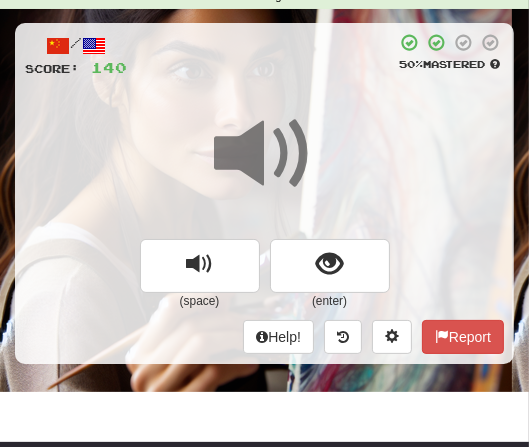 scroll, scrollTop: 88, scrollLeft: 0, axis: vertical 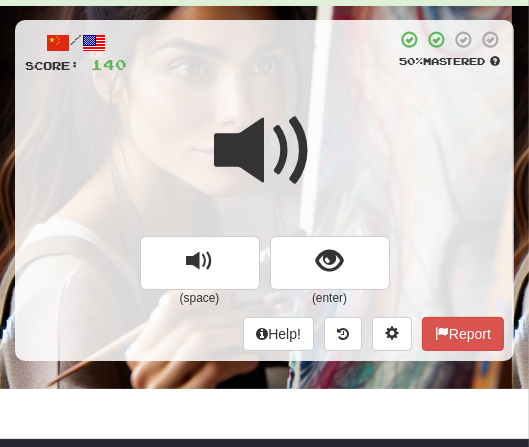 click at bounding box center (264, 164) 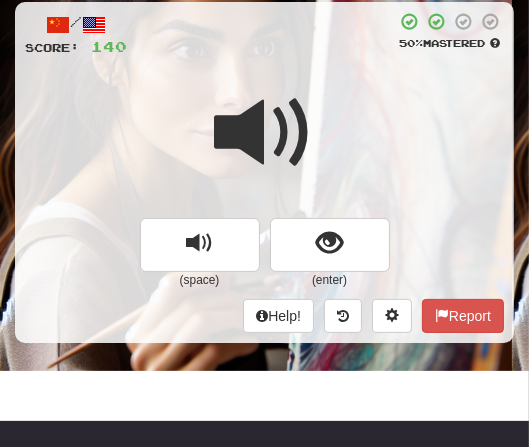 scroll, scrollTop: 119, scrollLeft: 0, axis: vertical 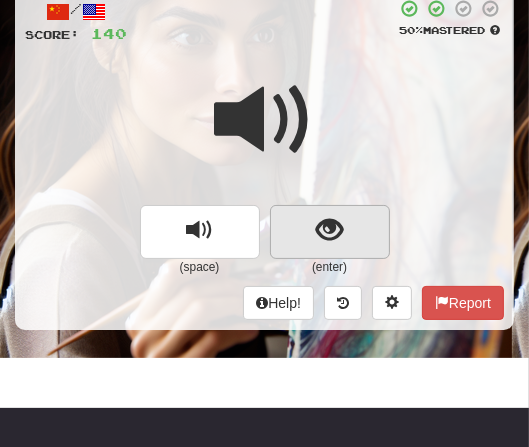 click at bounding box center [329, 230] 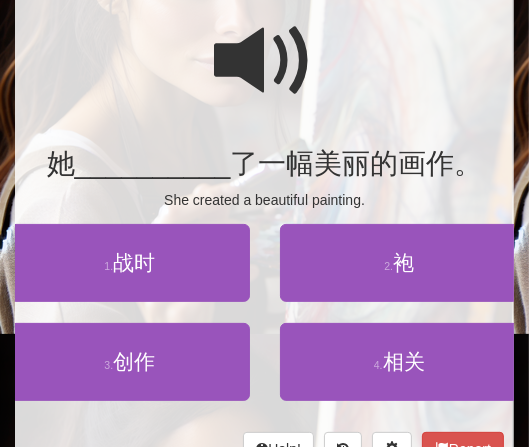 scroll, scrollTop: 190, scrollLeft: 0, axis: vertical 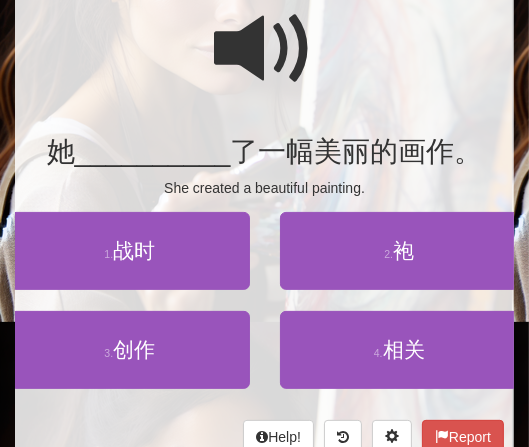 click at bounding box center (265, 49) 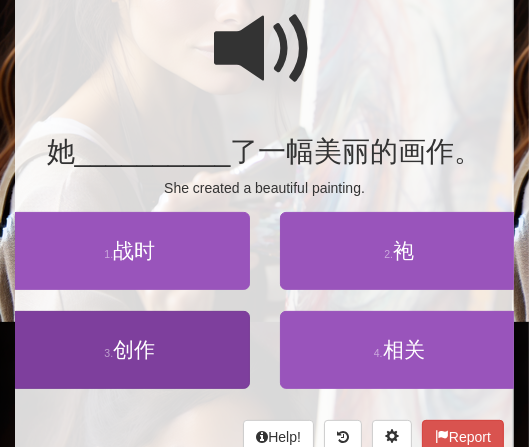 click on "3 .  创作" at bounding box center [130, 350] 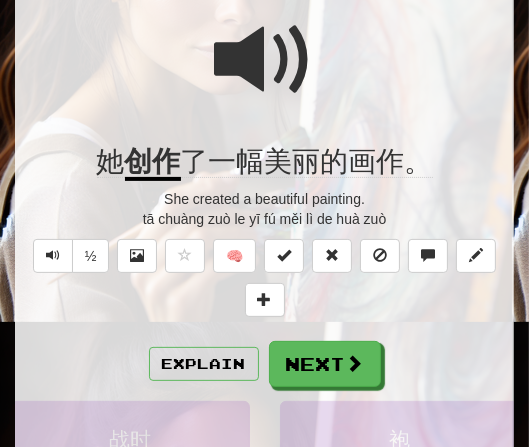 click at bounding box center (265, 60) 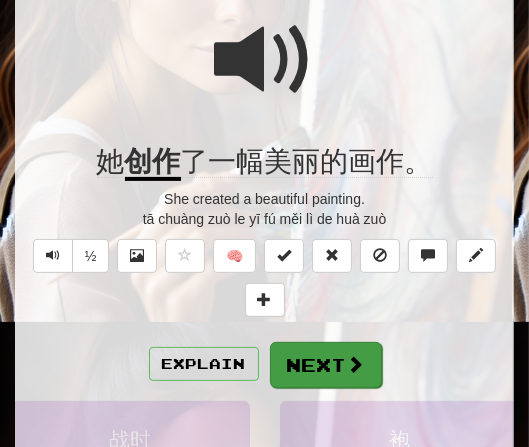 click on "Next" at bounding box center [326, 365] 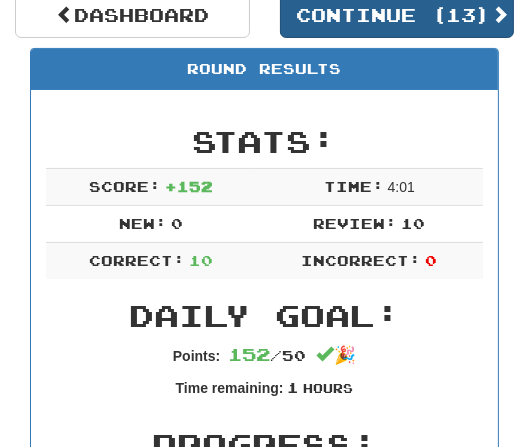 click on "Continue ( 13 )" at bounding box center [397, 15] 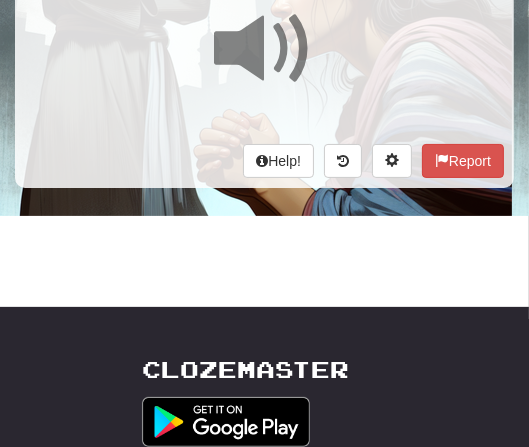 click at bounding box center (264, 62) 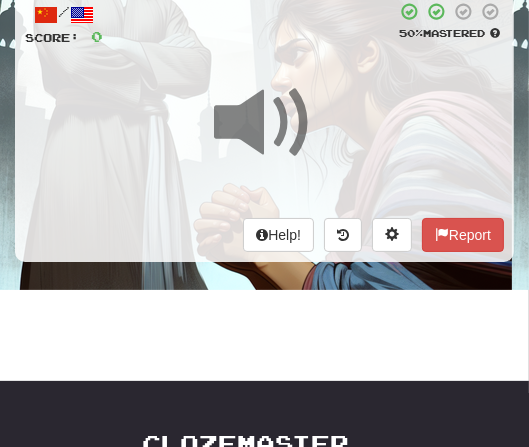 scroll, scrollTop: 98, scrollLeft: 0, axis: vertical 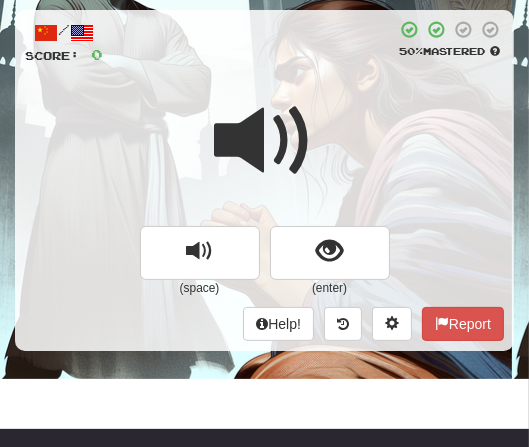 click on "/  Score:   0 50 %  Mastered (space) (enter)  Help!  Report" at bounding box center (264, 180) 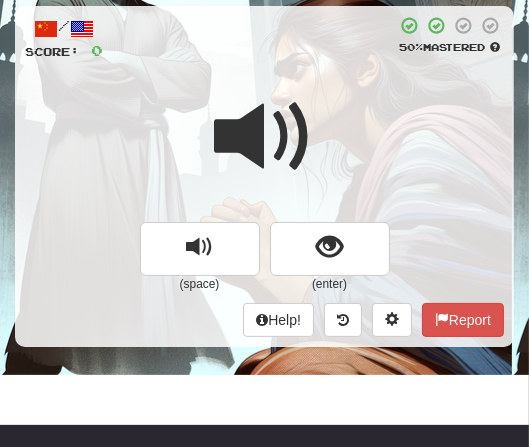 scroll, scrollTop: 117, scrollLeft: 0, axis: vertical 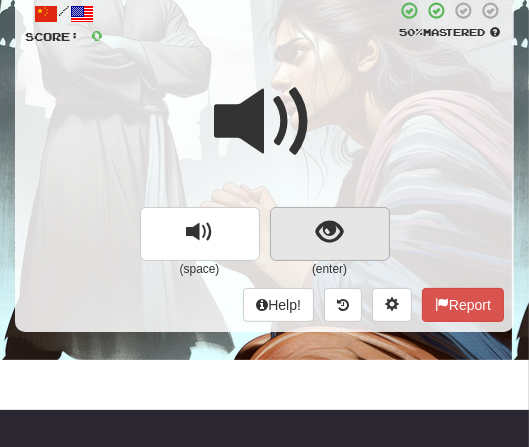 click at bounding box center (329, 232) 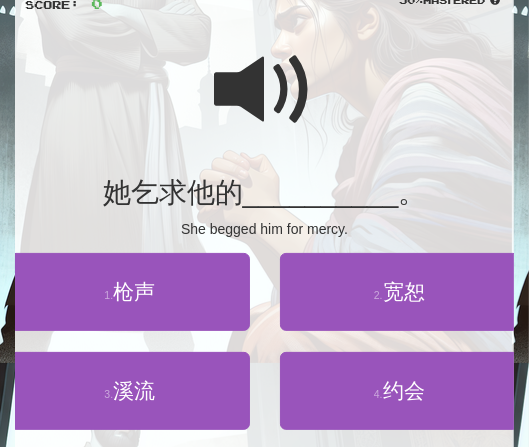 scroll, scrollTop: 167, scrollLeft: 0, axis: vertical 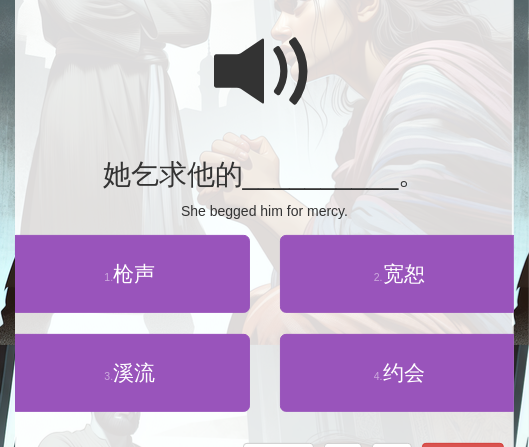 click at bounding box center (265, 72) 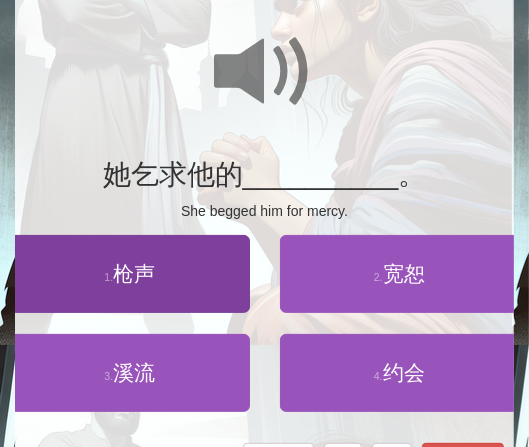 click on "1 .  枪声" at bounding box center (130, 274) 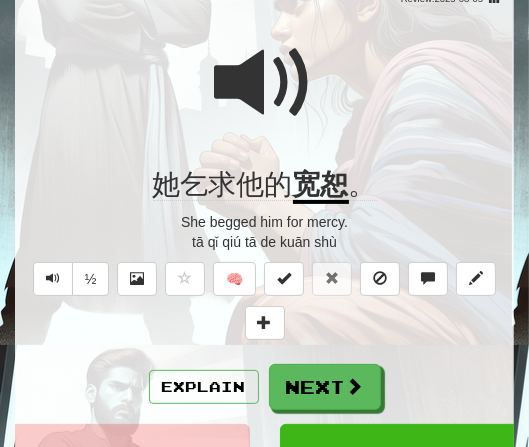 click at bounding box center [264, 96] 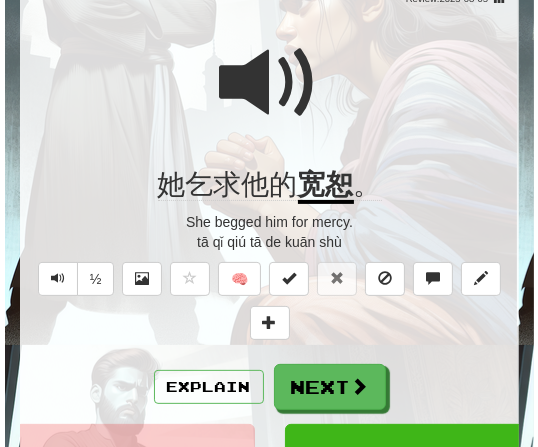 scroll, scrollTop: 253, scrollLeft: 0, axis: vertical 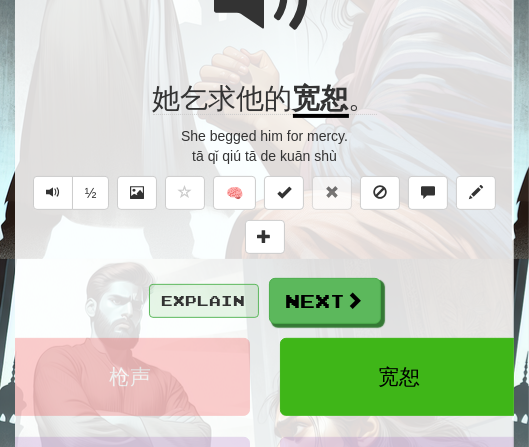 click on "Explain" at bounding box center [204, 301] 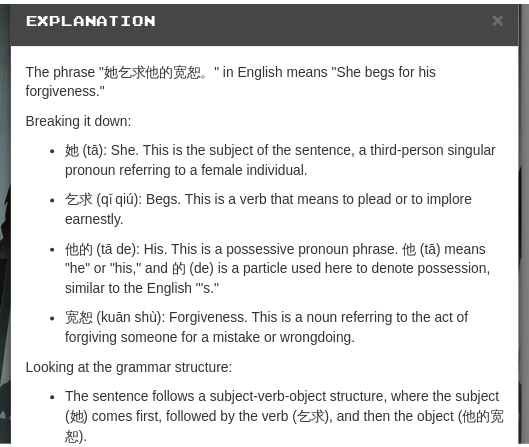scroll, scrollTop: 21, scrollLeft: 0, axis: vertical 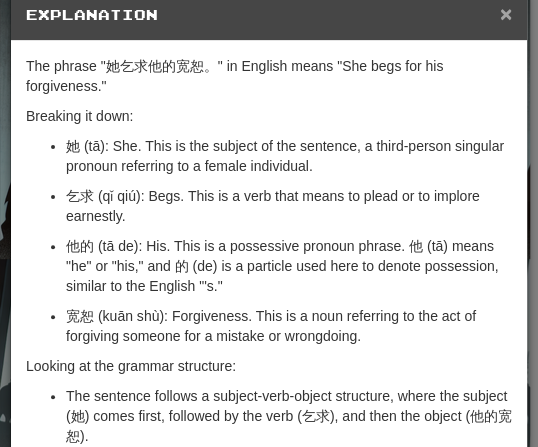 click on "×" at bounding box center [506, 13] 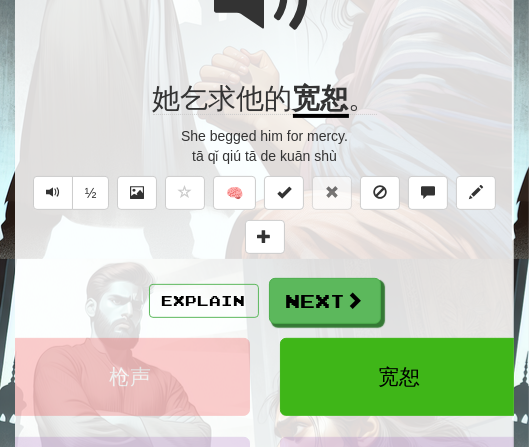 click at bounding box center [264, 10] 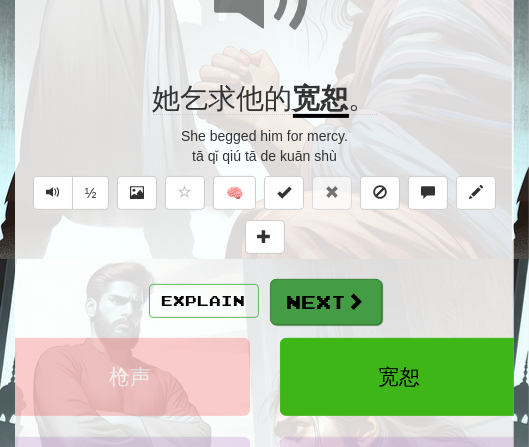 click on "Next" at bounding box center [326, 302] 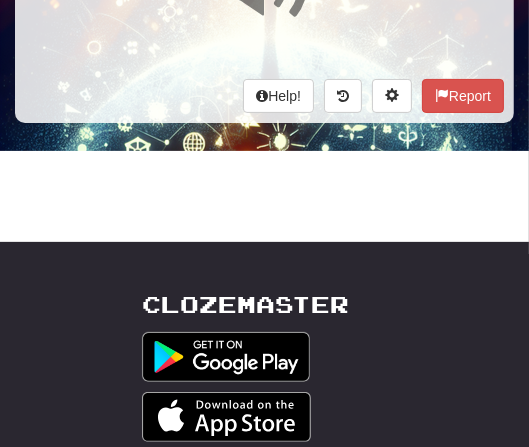 scroll, scrollTop: 29, scrollLeft: 0, axis: vertical 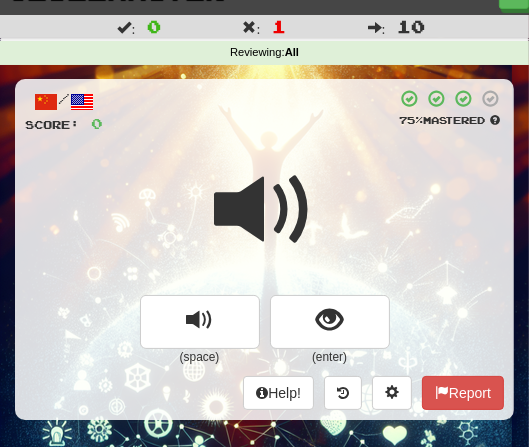 click at bounding box center [249, 111] 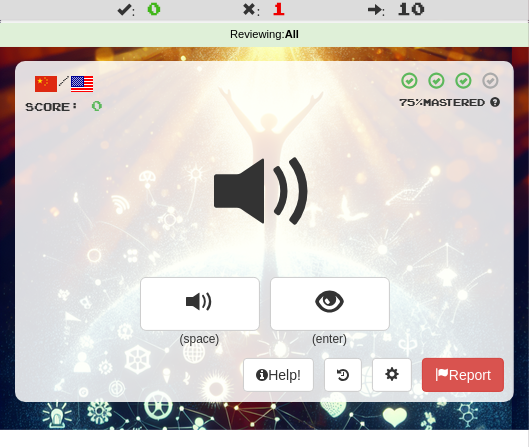 scroll, scrollTop: 49, scrollLeft: 0, axis: vertical 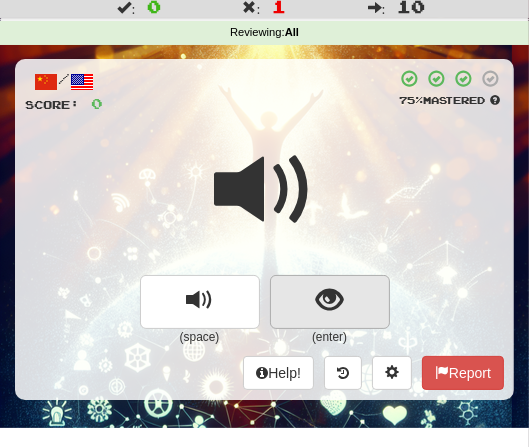 click at bounding box center [329, 300] 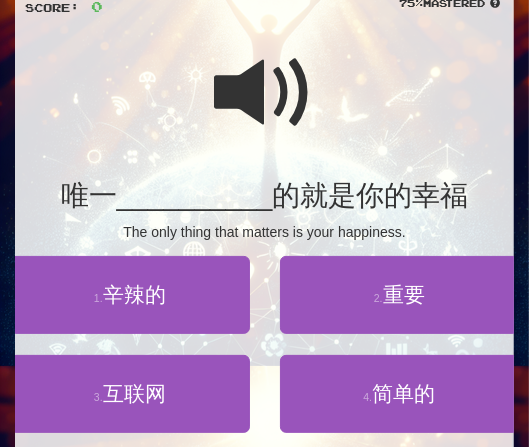 scroll, scrollTop: 149, scrollLeft: 0, axis: vertical 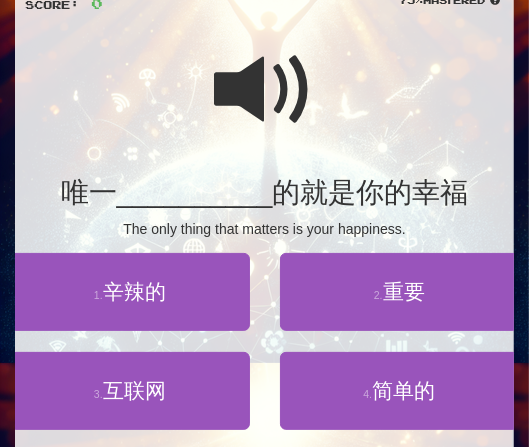 click at bounding box center [265, 90] 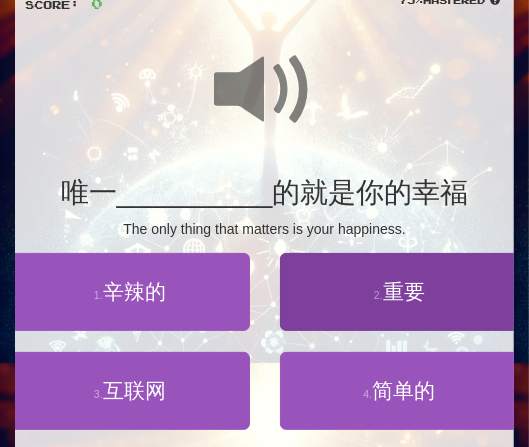 click on "重要" at bounding box center (404, 291) 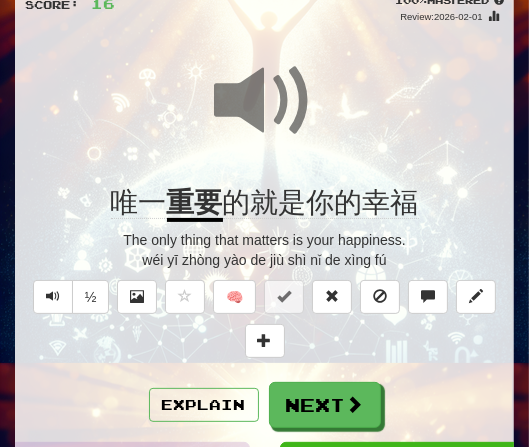 click at bounding box center [265, 101] 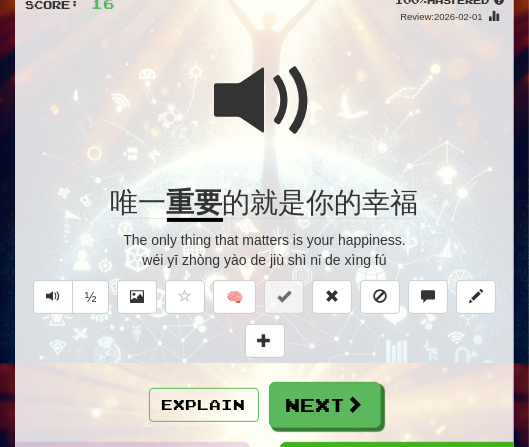 click at bounding box center (265, 101) 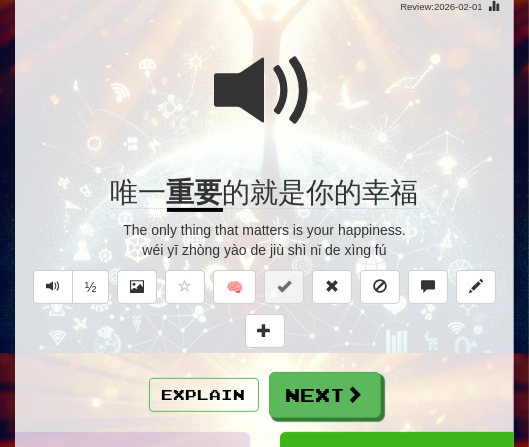 scroll, scrollTop: 176, scrollLeft: 0, axis: vertical 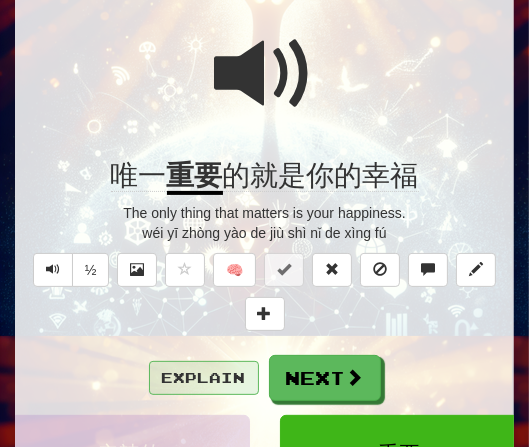 click on "Explain" at bounding box center (204, 378) 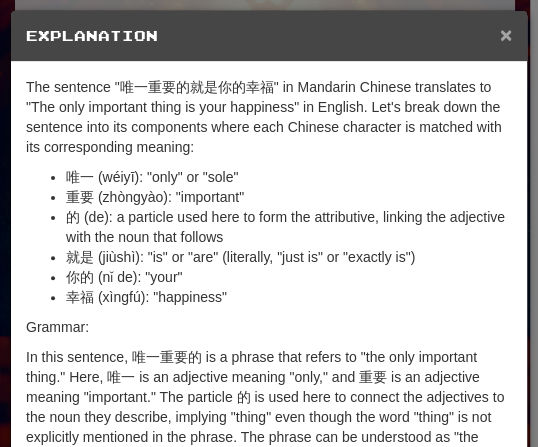 click on "×" at bounding box center [506, 34] 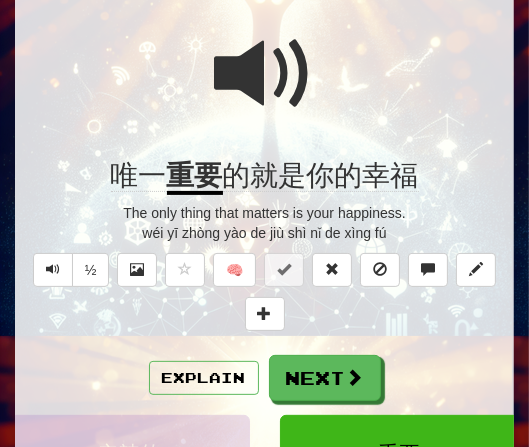 click at bounding box center [265, 74] 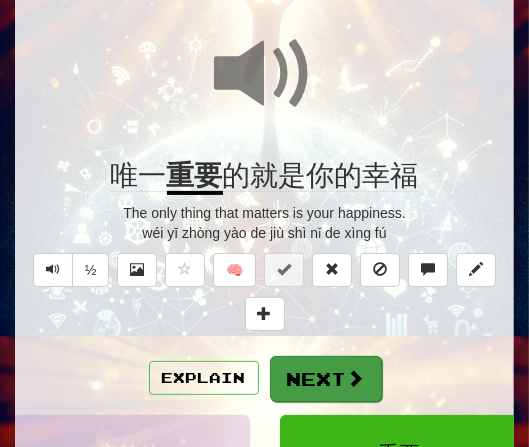 click on "Next" at bounding box center (326, 379) 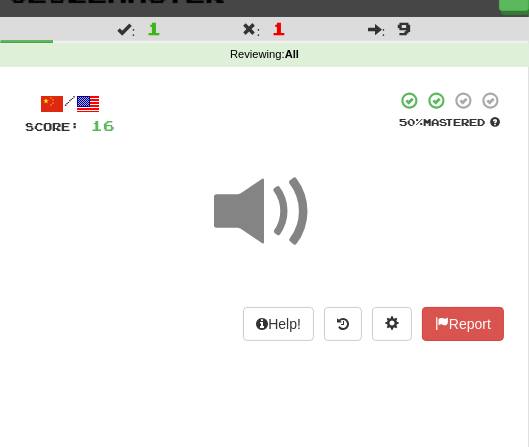 scroll, scrollTop: 29, scrollLeft: 0, axis: vertical 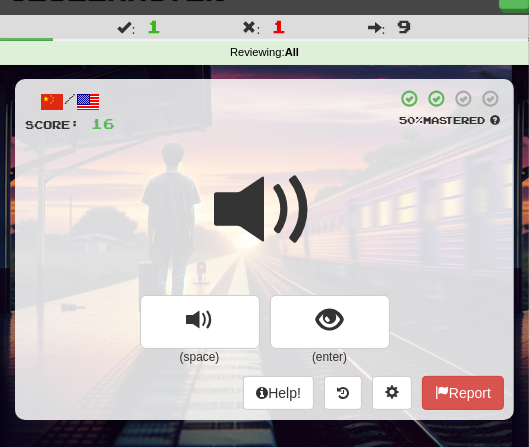 click at bounding box center (264, 223) 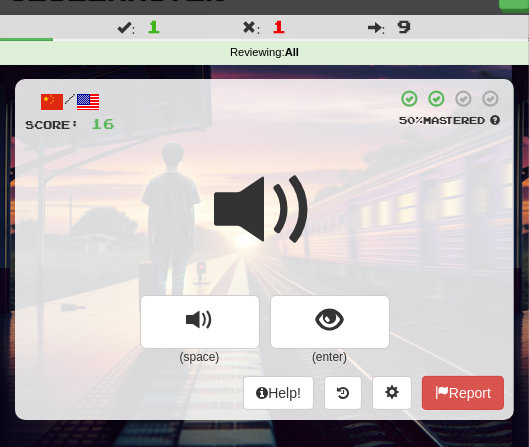 click at bounding box center [264, 223] 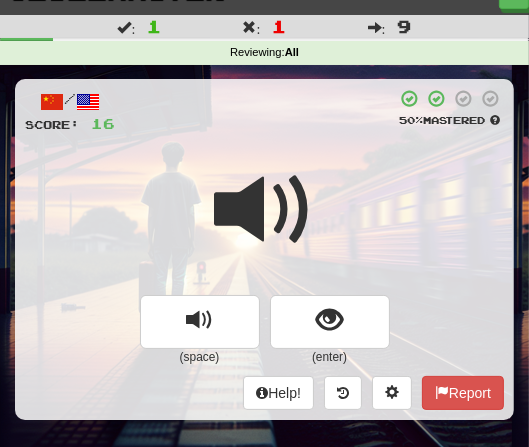 click at bounding box center [264, 223] 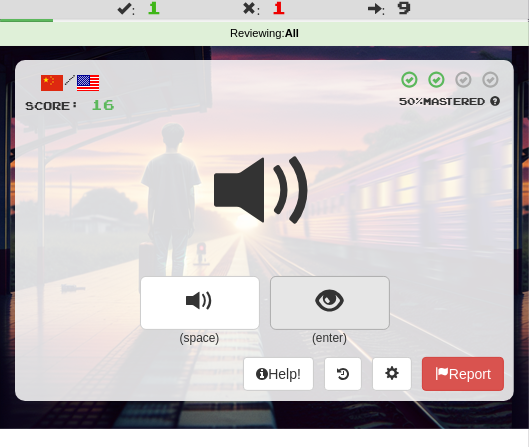 click at bounding box center [329, 301] 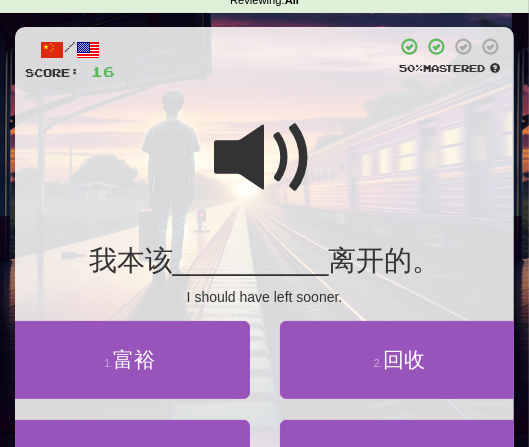 scroll, scrollTop: 78, scrollLeft: 0, axis: vertical 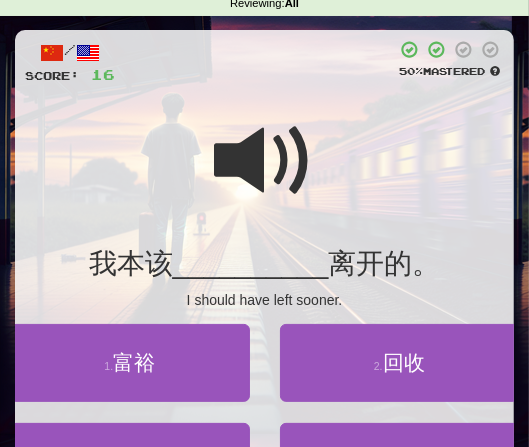 click at bounding box center [265, 161] 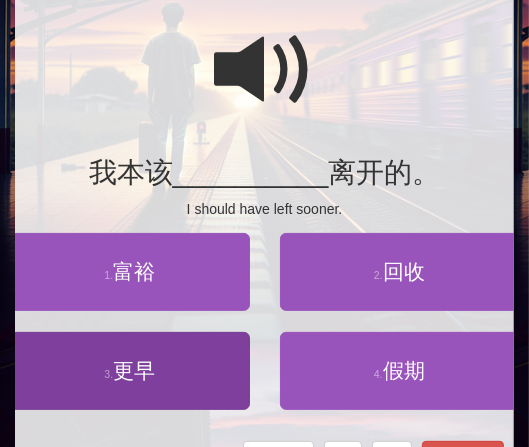 click on "更早" at bounding box center (134, 370) 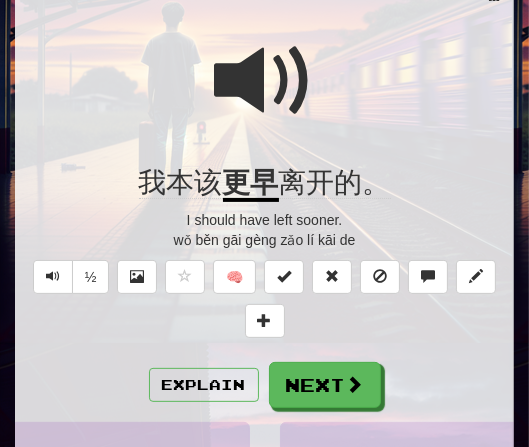 click at bounding box center (265, 81) 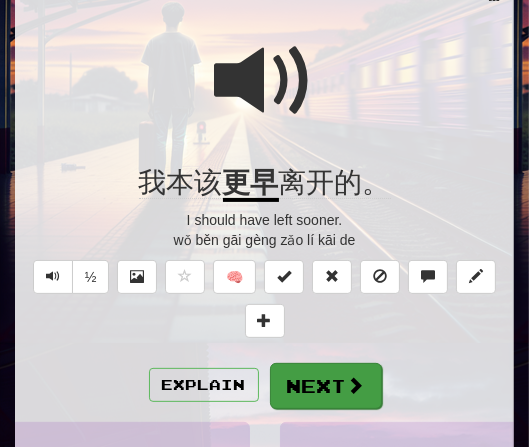 click on "Next" at bounding box center (326, 386) 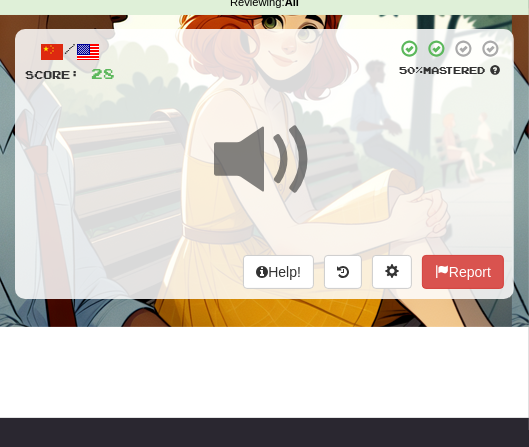 scroll, scrollTop: 68, scrollLeft: 0, axis: vertical 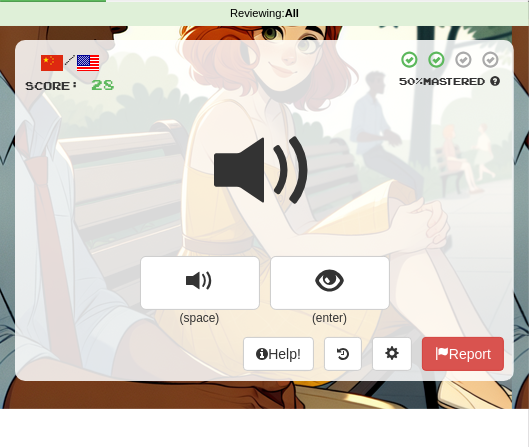 click on "/  Score:   28 50 %  Mastered (space) (enter)  Help!  Report" at bounding box center (264, 210) 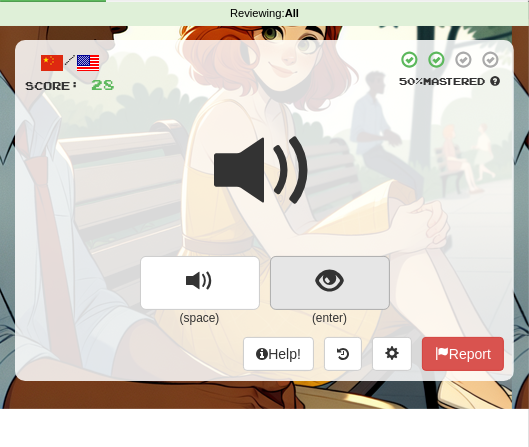 click at bounding box center [329, 281] 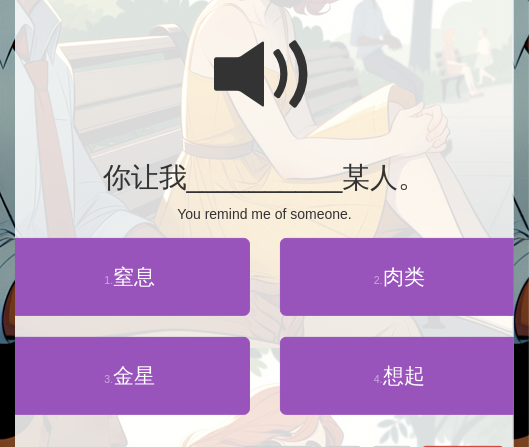 scroll, scrollTop: 151, scrollLeft: 0, axis: vertical 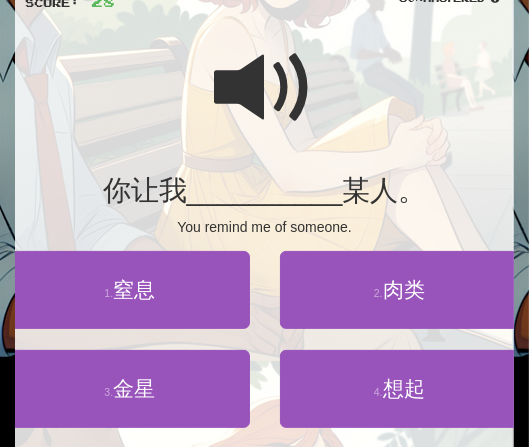 click at bounding box center [265, 88] 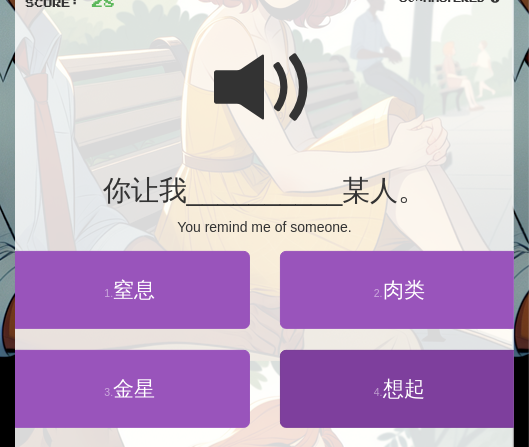 click on "想起" at bounding box center (404, 388) 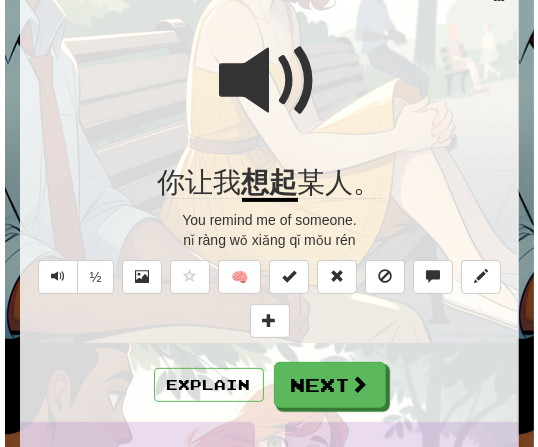 scroll, scrollTop: 188, scrollLeft: 0, axis: vertical 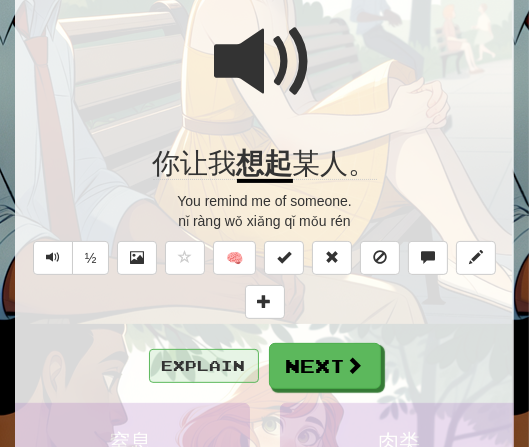 click on "Explain" at bounding box center [204, 366] 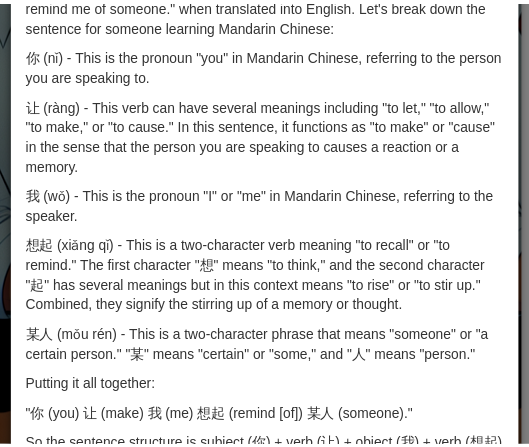 scroll, scrollTop: 0, scrollLeft: 0, axis: both 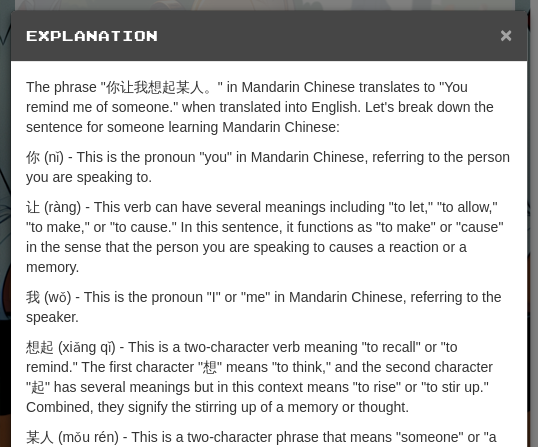 click on "×" at bounding box center [506, 34] 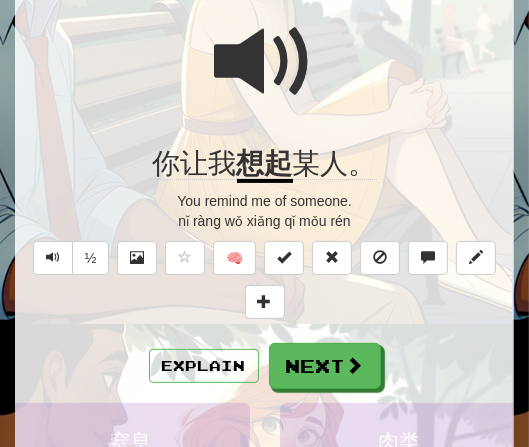 drag, startPoint x: 88, startPoint y: 254, endPoint x: 171, endPoint y: 199, distance: 99.56907 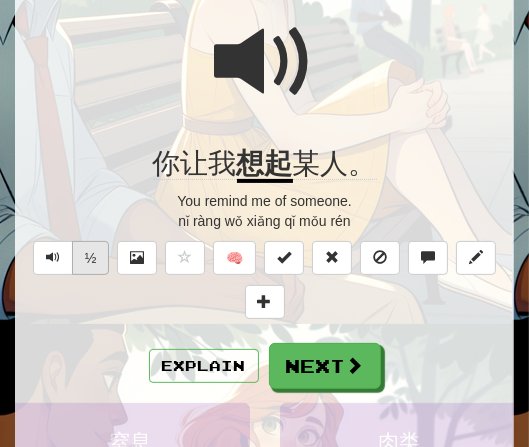 click on "½" at bounding box center [91, 258] 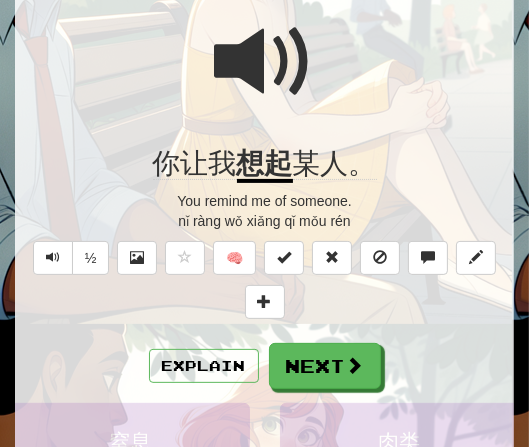 drag, startPoint x: 88, startPoint y: 265, endPoint x: 184, endPoint y: 200, distance: 115.935326 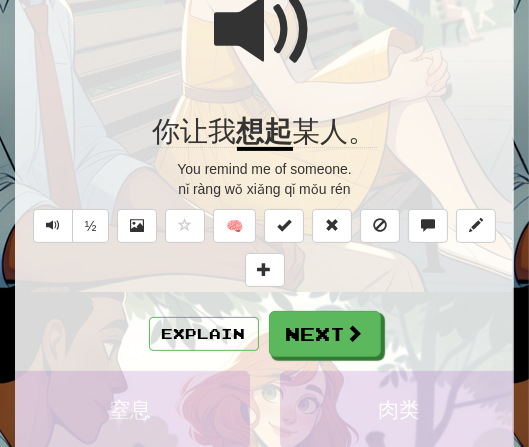 scroll, scrollTop: 222, scrollLeft: 0, axis: vertical 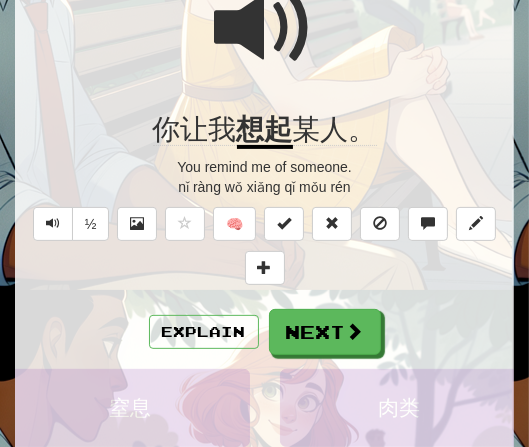 drag, startPoint x: 90, startPoint y: 219, endPoint x: 179, endPoint y: 173, distance: 100.18483 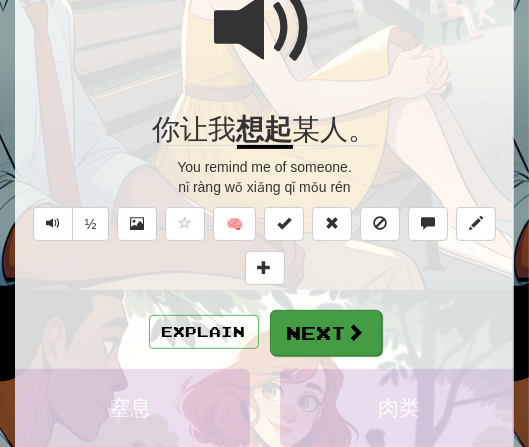 click on "Next" at bounding box center [326, 333] 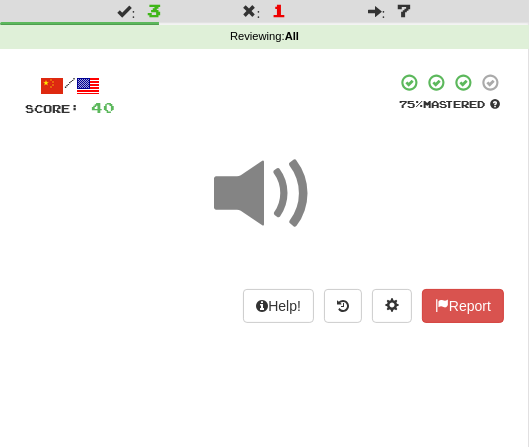 scroll, scrollTop: 48, scrollLeft: 0, axis: vertical 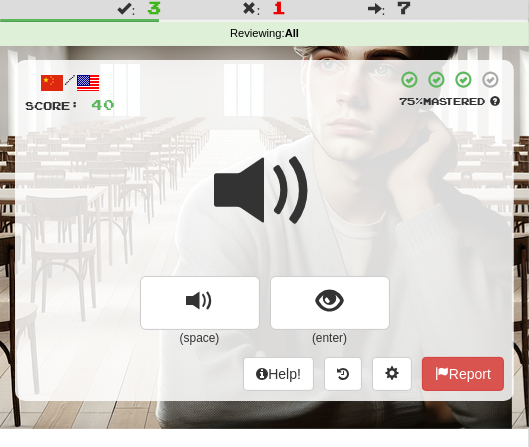 click on "/  Score:   40 75 %  Mastered (space) (enter)  Help!  Report" at bounding box center (264, 230) 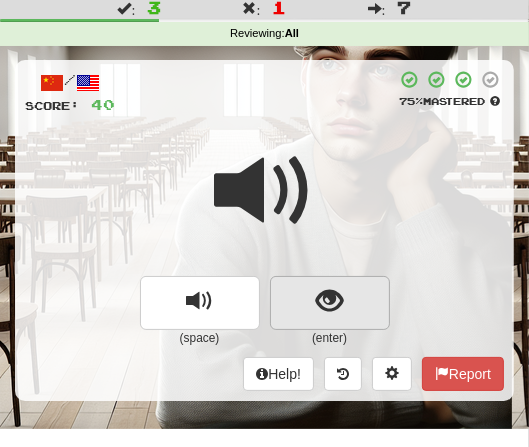 click at bounding box center (329, 301) 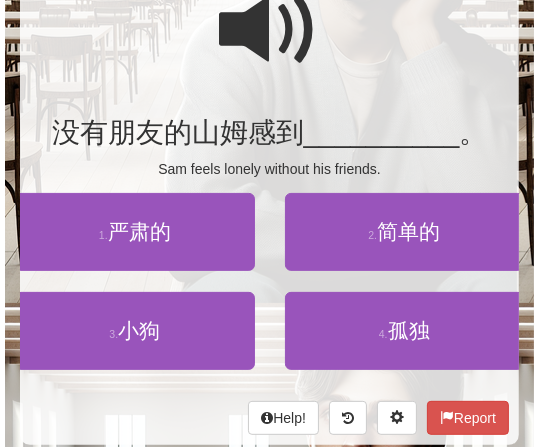 scroll, scrollTop: 211, scrollLeft: 0, axis: vertical 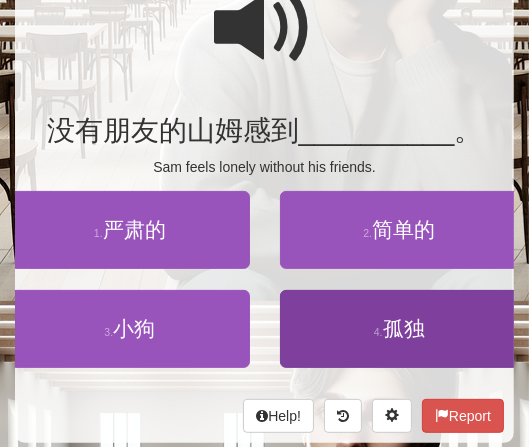 click on "孤独" at bounding box center [404, 328] 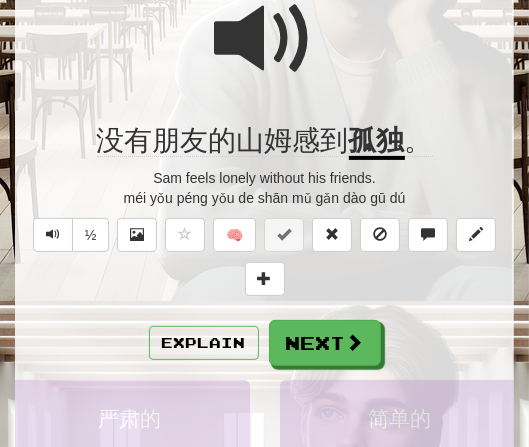 click at bounding box center (264, 52) 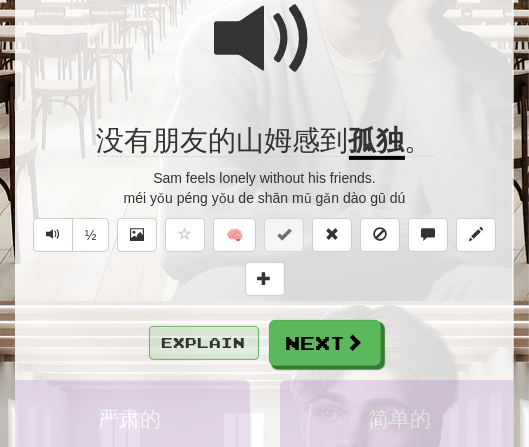 click on "Explain" at bounding box center [204, 343] 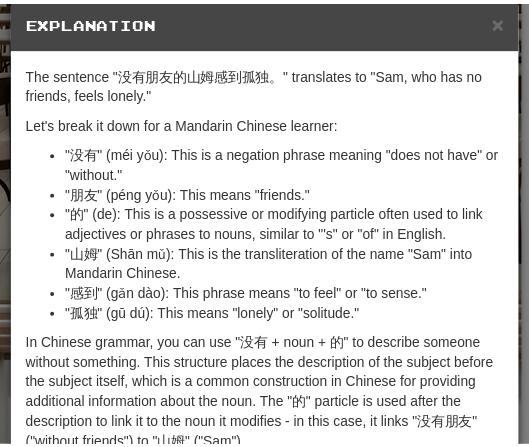 scroll, scrollTop: 0, scrollLeft: 0, axis: both 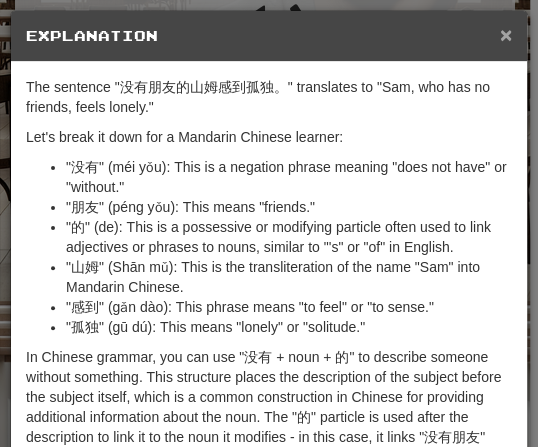 click on "×" at bounding box center (506, 34) 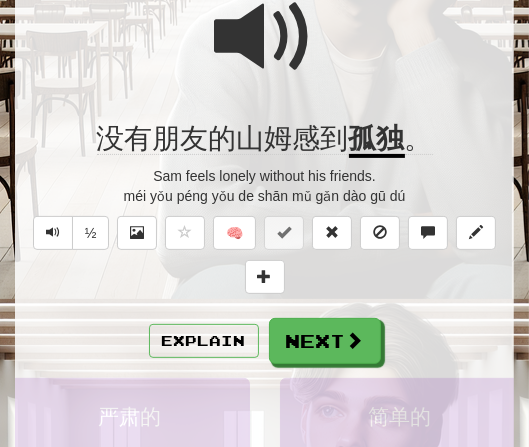 scroll, scrollTop: 216, scrollLeft: 0, axis: vertical 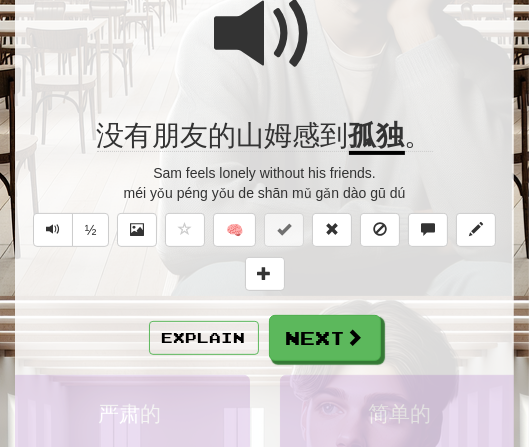 click on "Next" at bounding box center (325, 338) 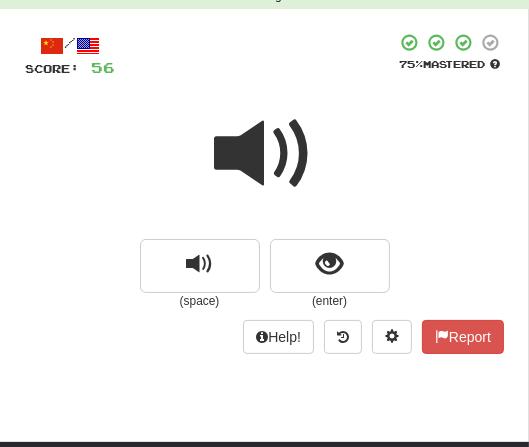 scroll, scrollTop: 87, scrollLeft: 0, axis: vertical 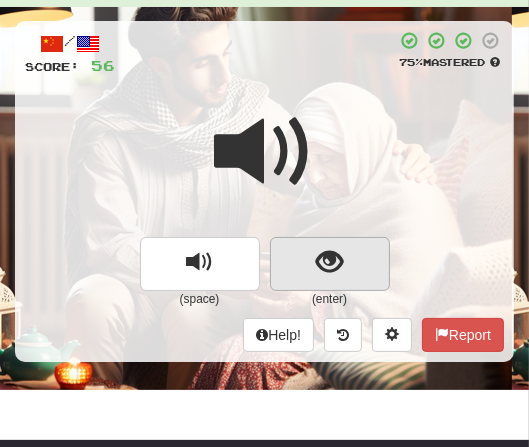 click at bounding box center (330, 264) 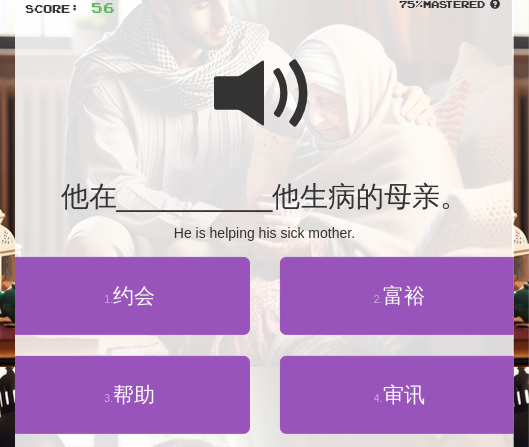 scroll, scrollTop: 148, scrollLeft: 0, axis: vertical 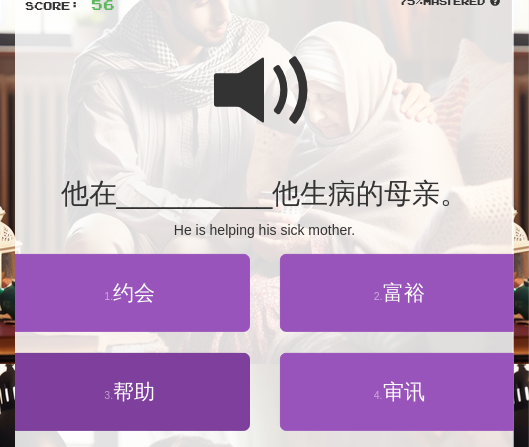 click on "帮助" at bounding box center (134, 391) 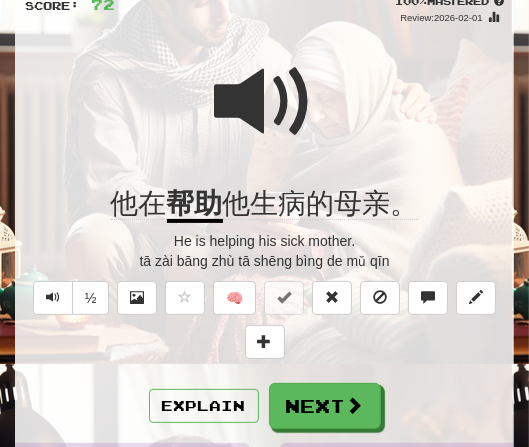 click at bounding box center [264, 115] 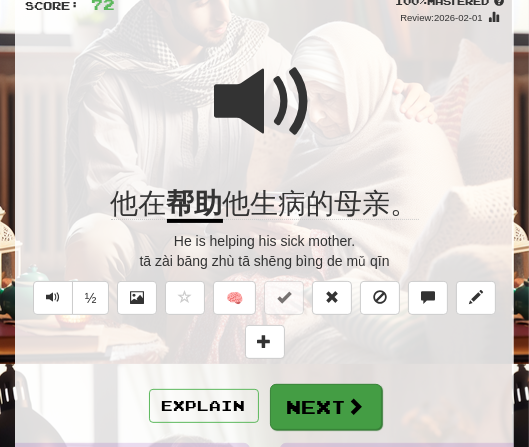 click on "Next" at bounding box center (326, 407) 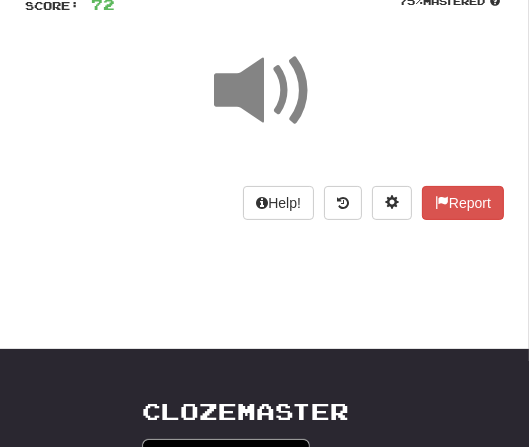 scroll, scrollTop: 74, scrollLeft: 0, axis: vertical 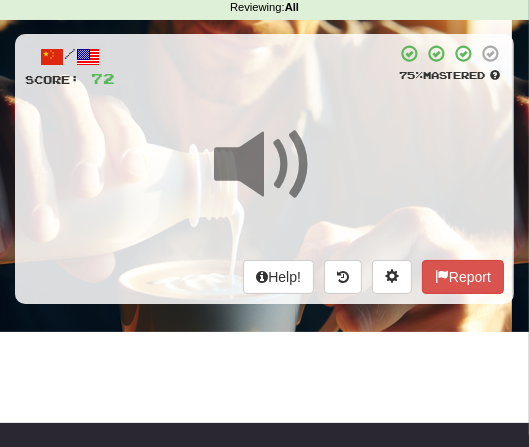 click at bounding box center [264, 178] 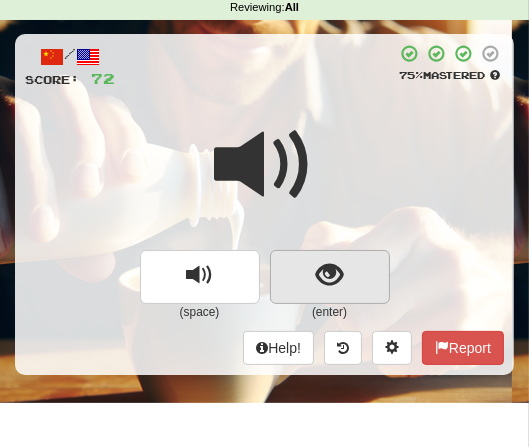 click at bounding box center (329, 275) 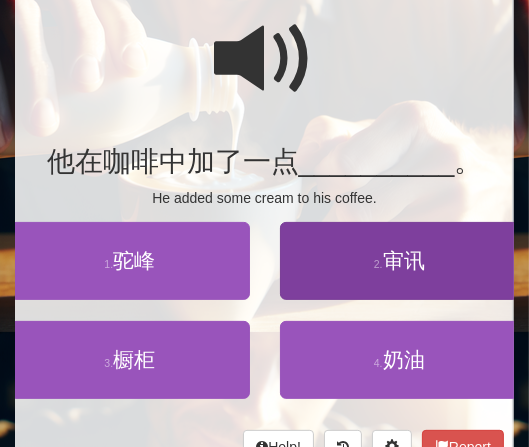 scroll, scrollTop: 182, scrollLeft: 0, axis: vertical 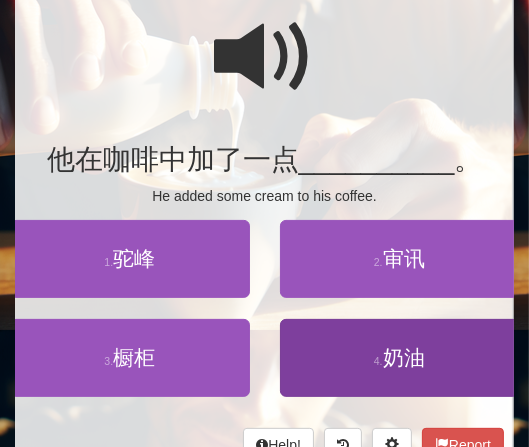 click on "奶油" at bounding box center (404, 357) 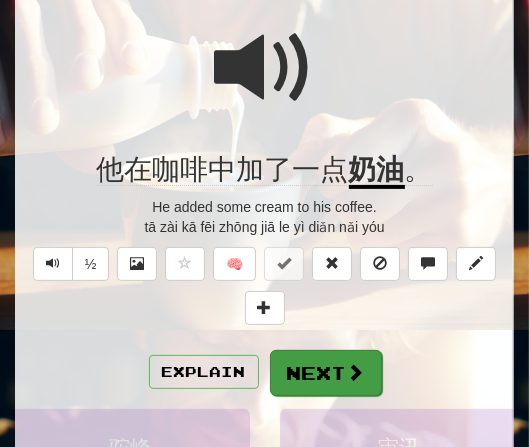 click on "Explain Next" at bounding box center [264, 372] 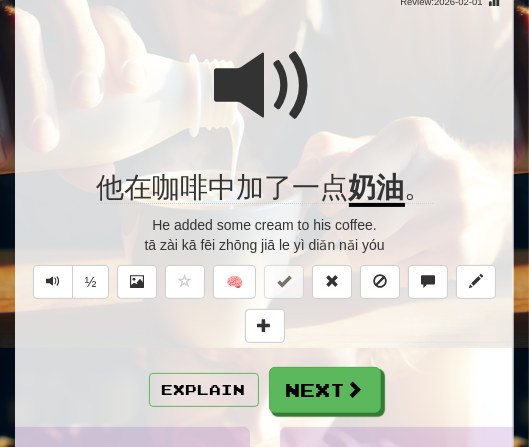 scroll, scrollTop: 113, scrollLeft: 0, axis: vertical 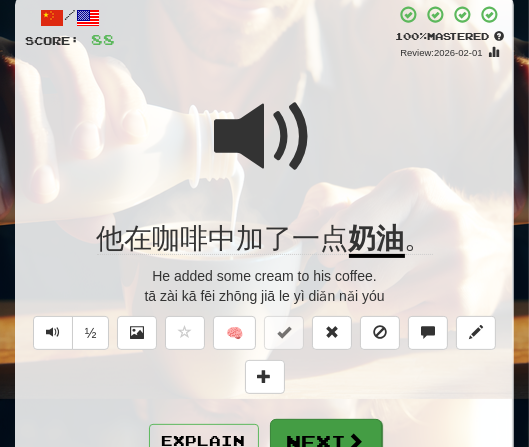 click on "Next" at bounding box center [326, 442] 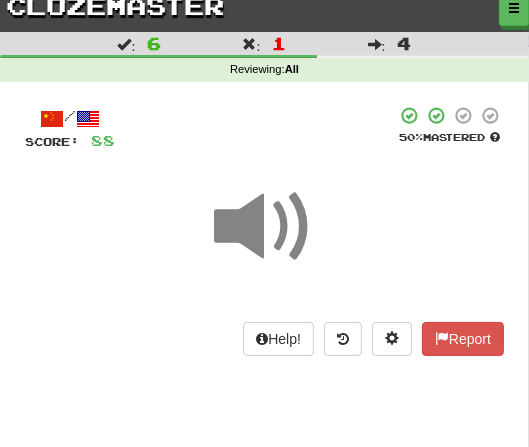 scroll, scrollTop: 29, scrollLeft: 0, axis: vertical 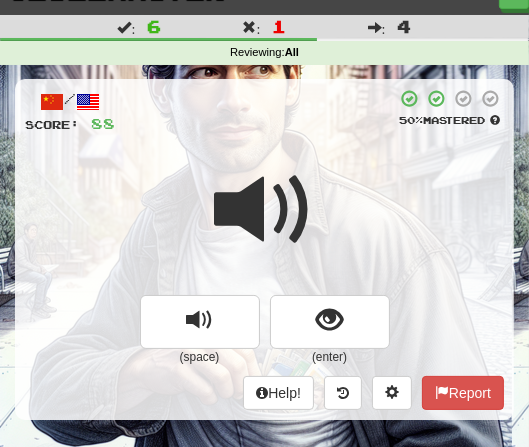 click on "/  Score:   88 50 %  Mastered (space) (enter)  Help!  Report" at bounding box center [264, 249] 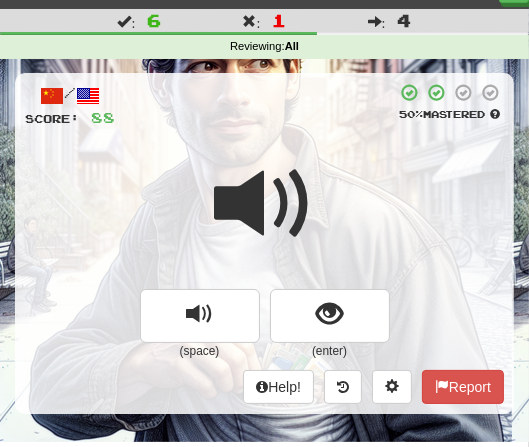 scroll, scrollTop: 44, scrollLeft: 0, axis: vertical 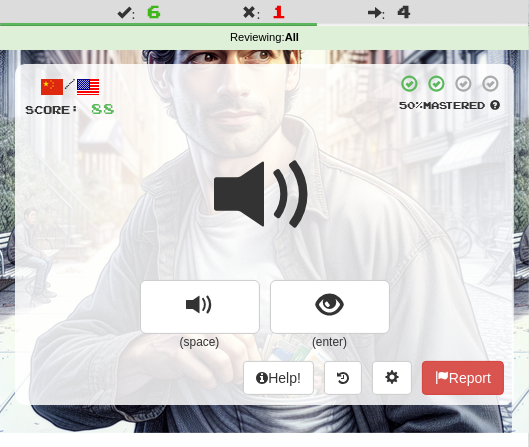 click at bounding box center [264, 208] 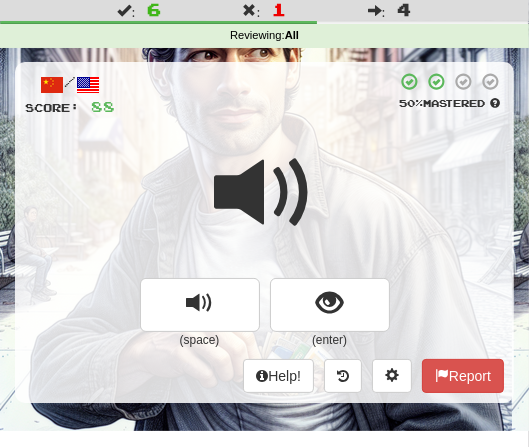 scroll, scrollTop: 49, scrollLeft: 0, axis: vertical 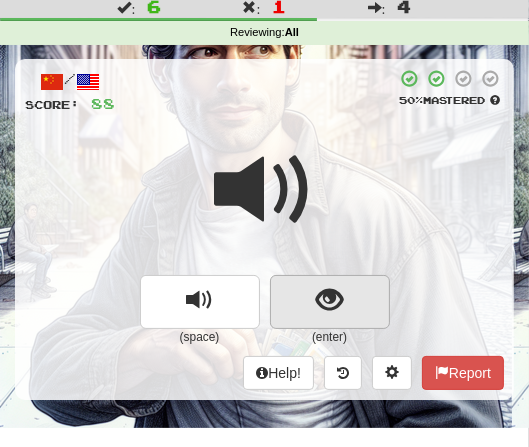 click at bounding box center [329, 300] 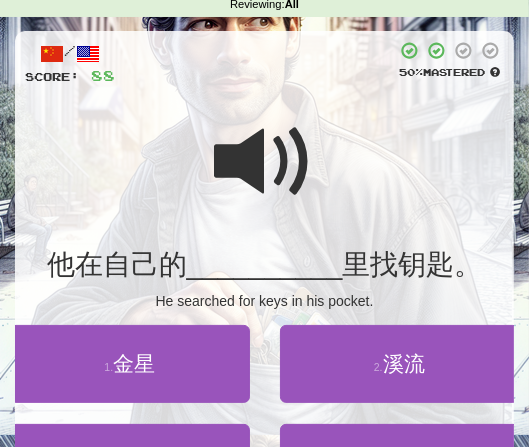scroll, scrollTop: 79, scrollLeft: 0, axis: vertical 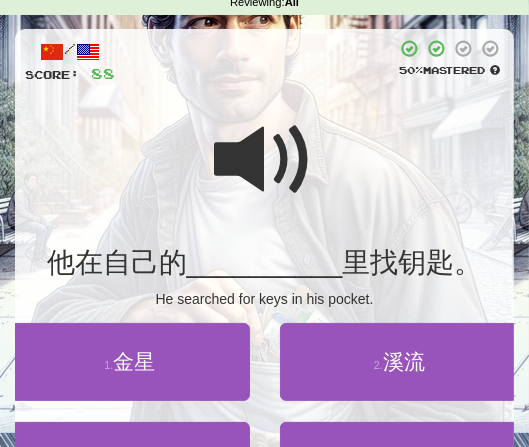 click at bounding box center [265, 160] 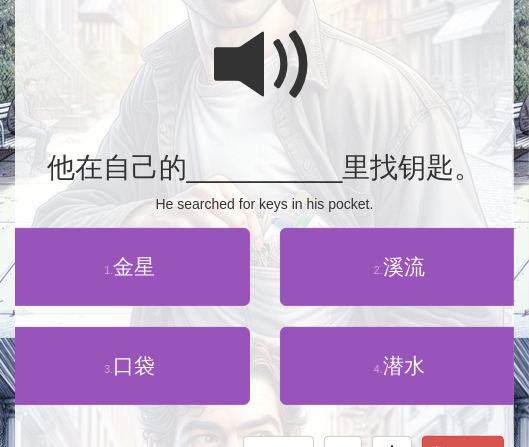 scroll, scrollTop: 176, scrollLeft: 0, axis: vertical 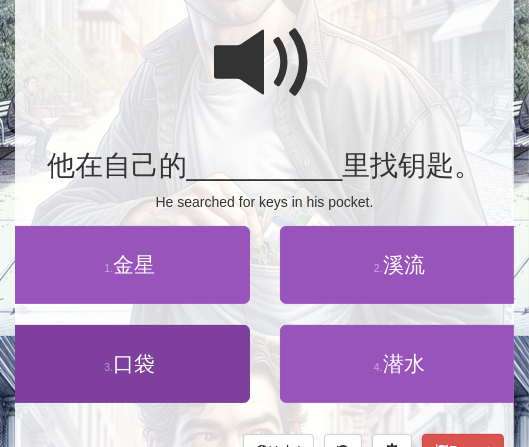 click on "3 .  口袋" at bounding box center (130, 364) 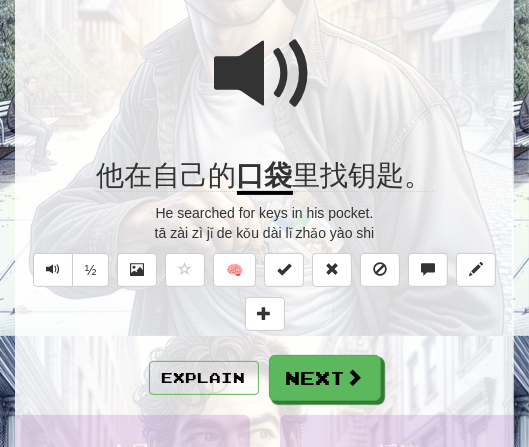 click at bounding box center (264, 87) 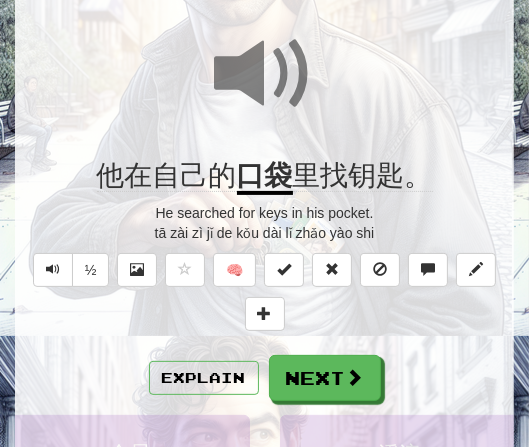 click at bounding box center [264, 87] 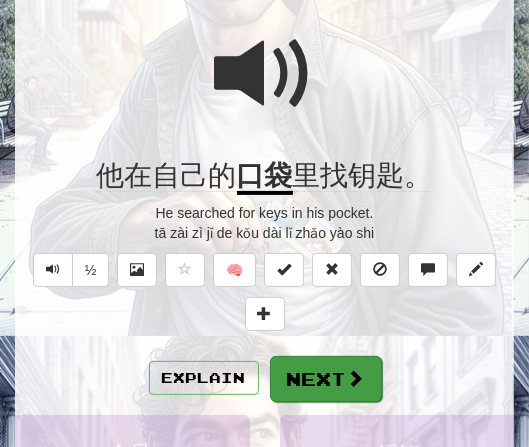 click on "Next" at bounding box center (326, 379) 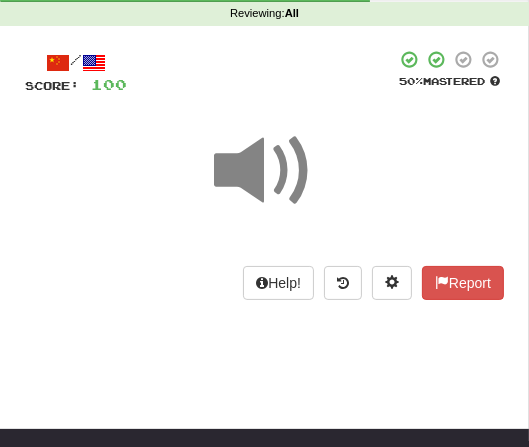 scroll, scrollTop: 54, scrollLeft: 0, axis: vertical 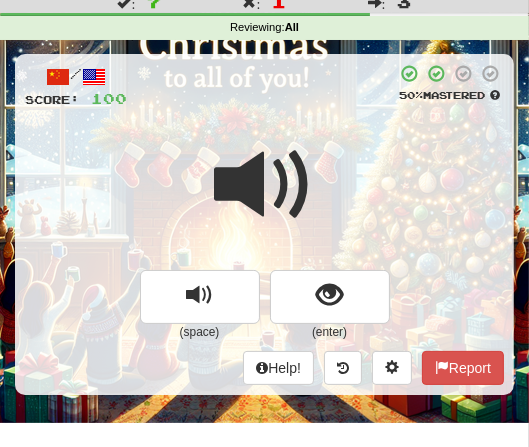 click at bounding box center [264, 198] 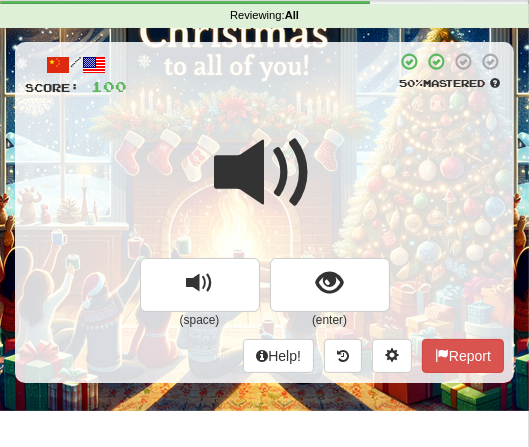 scroll, scrollTop: 88, scrollLeft: 0, axis: vertical 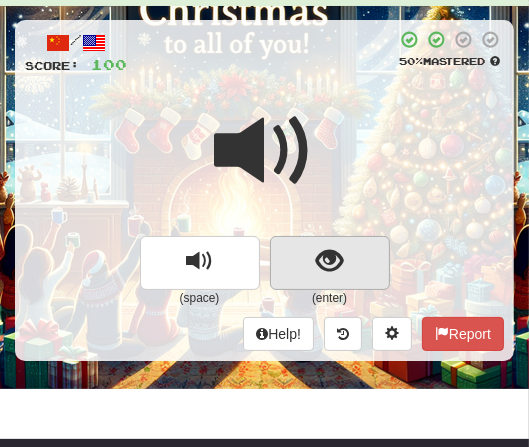click at bounding box center [329, 261] 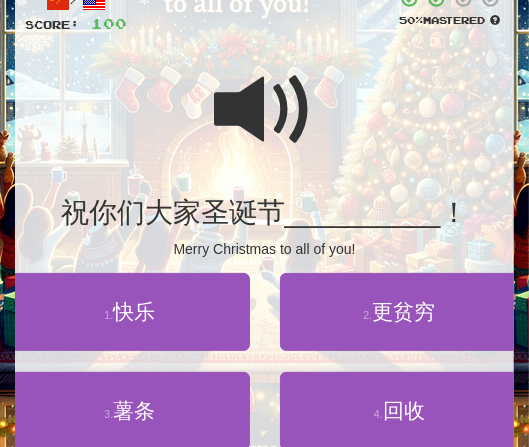 scroll, scrollTop: 150, scrollLeft: 0, axis: vertical 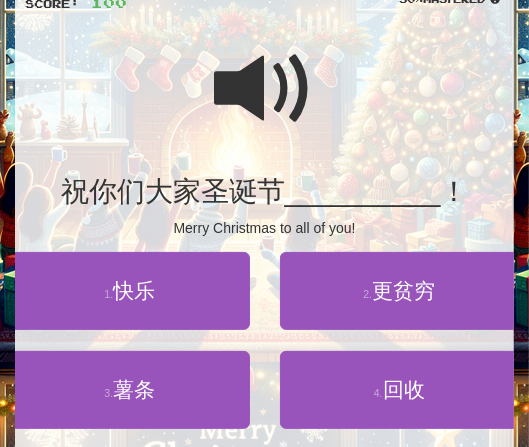 click at bounding box center (265, 89) 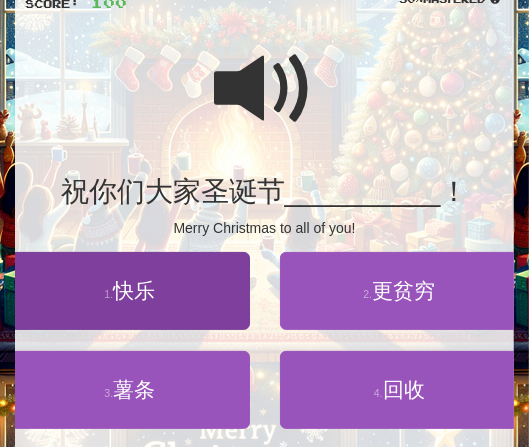 click on "1 .  快乐" at bounding box center [130, 291] 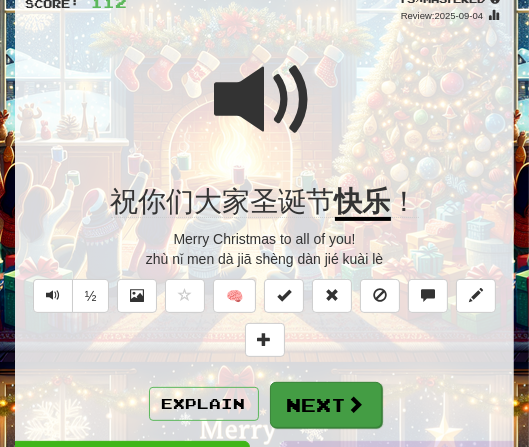 click at bounding box center [356, 404] 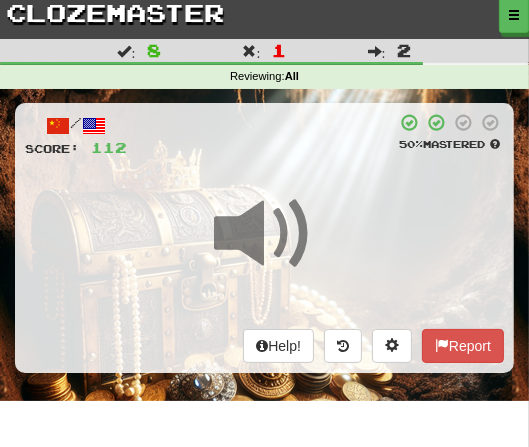 scroll, scrollTop: 8, scrollLeft: 0, axis: vertical 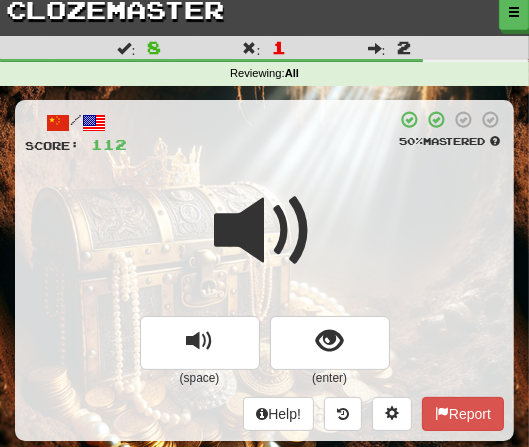 click at bounding box center [264, 244] 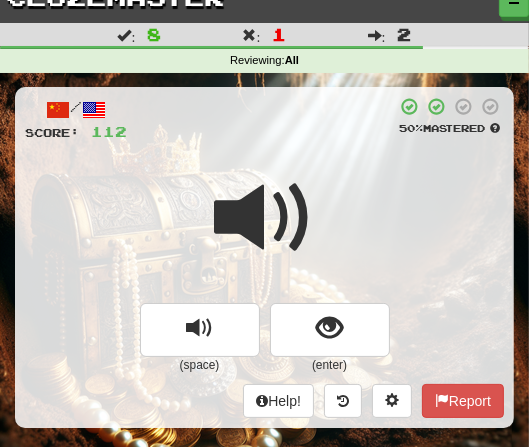 scroll, scrollTop: 37, scrollLeft: 0, axis: vertical 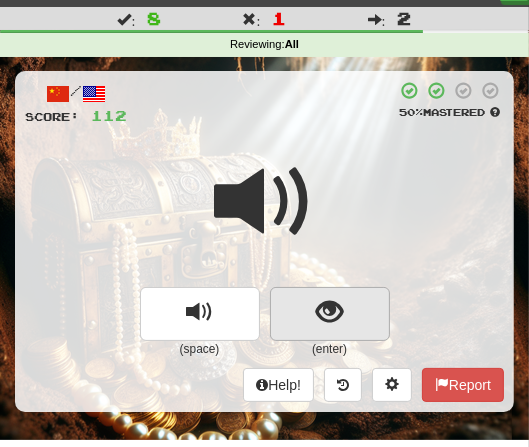 click at bounding box center [329, 312] 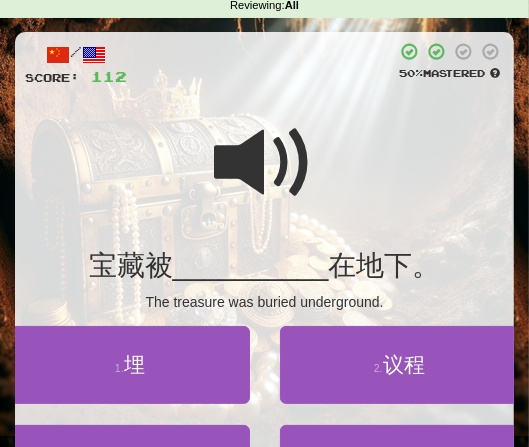 scroll, scrollTop: 94, scrollLeft: 0, axis: vertical 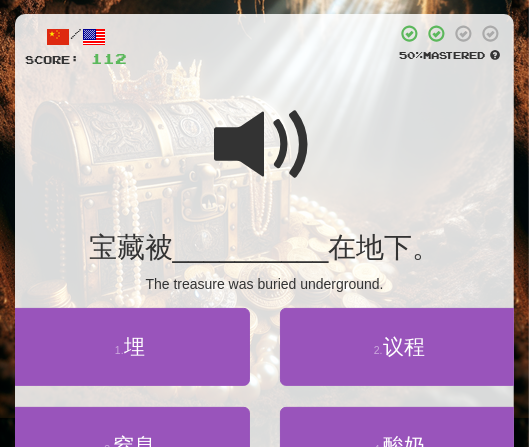 click at bounding box center [265, 145] 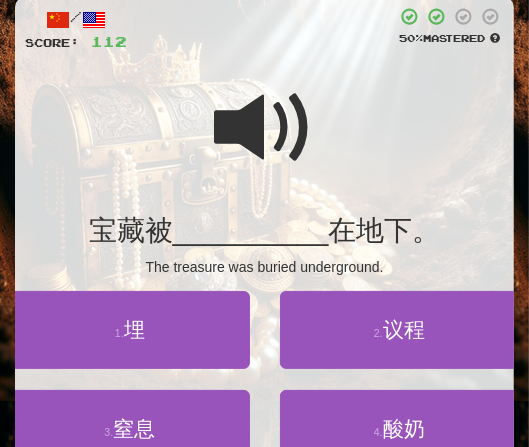 scroll, scrollTop: 122, scrollLeft: 0, axis: vertical 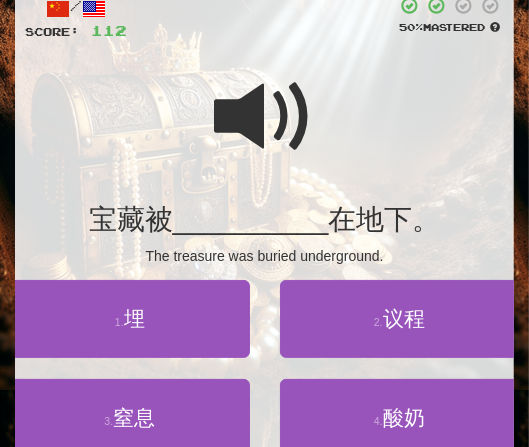 click at bounding box center [265, 117] 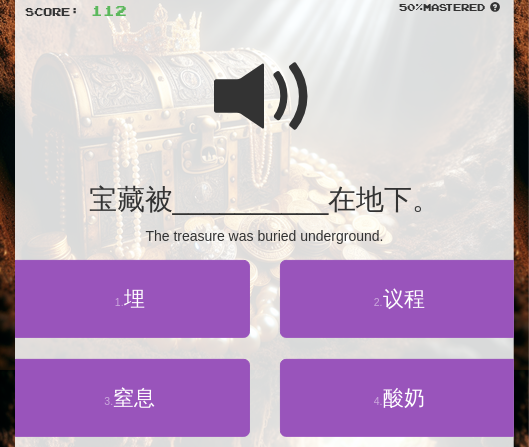 scroll, scrollTop: 145, scrollLeft: 0, axis: vertical 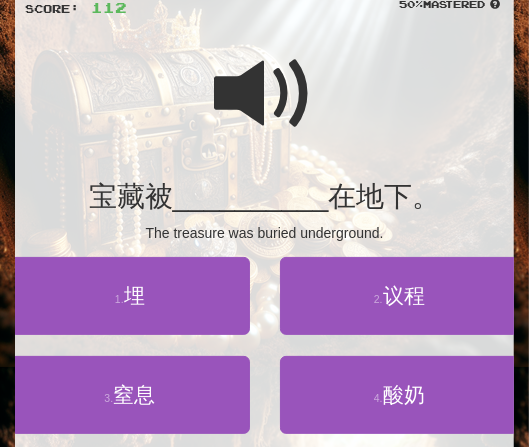 click at bounding box center [265, 94] 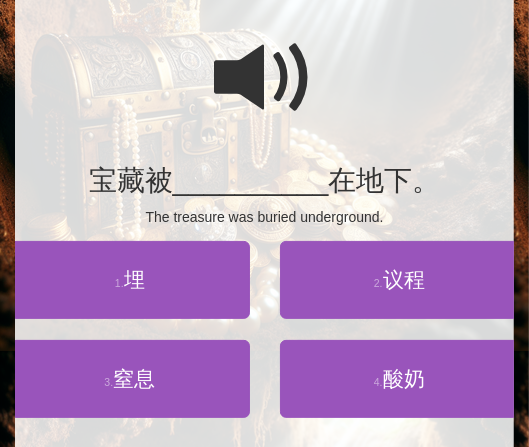 scroll, scrollTop: 163, scrollLeft: 0, axis: vertical 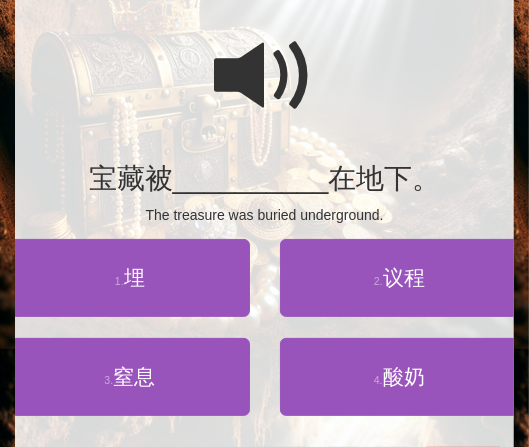 click at bounding box center (265, 76) 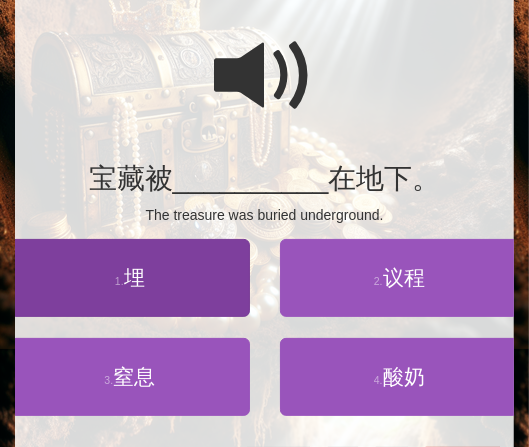 click on "埋" at bounding box center (134, 277) 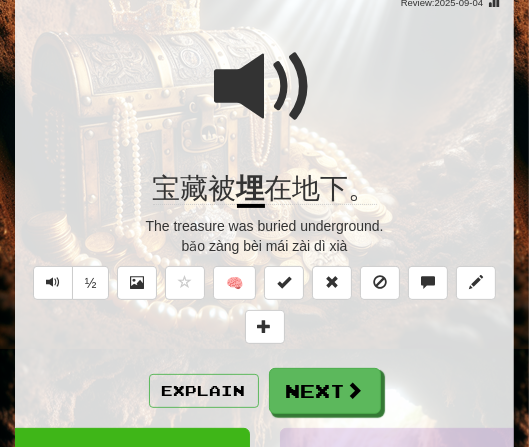 click at bounding box center (265, 87) 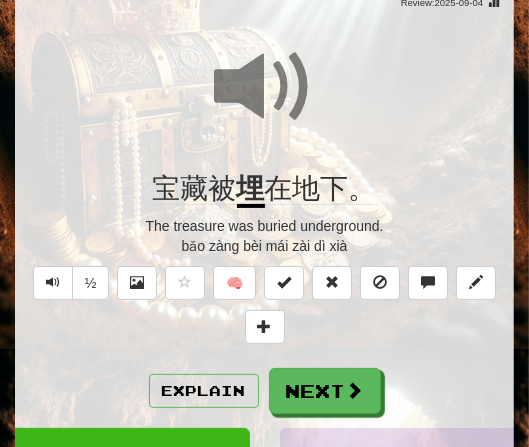 click on "Next" at bounding box center (325, 391) 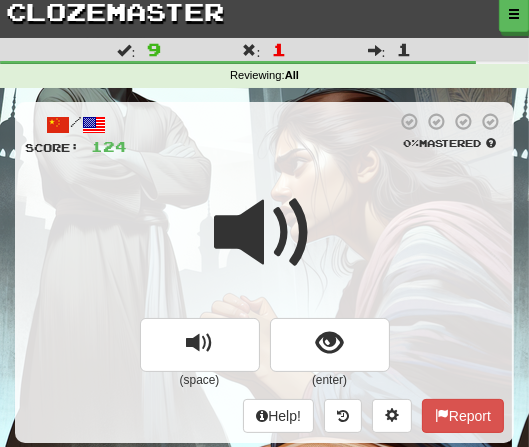 scroll, scrollTop: 8, scrollLeft: 0, axis: vertical 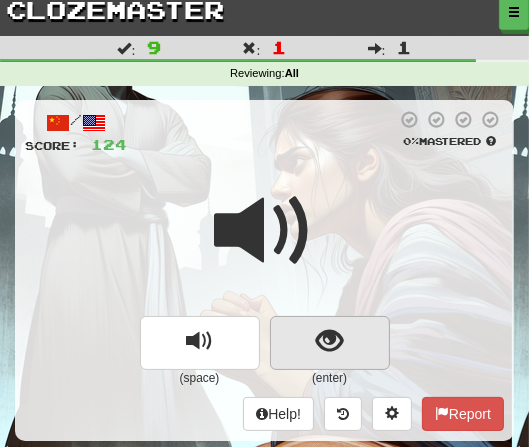 click at bounding box center (329, 341) 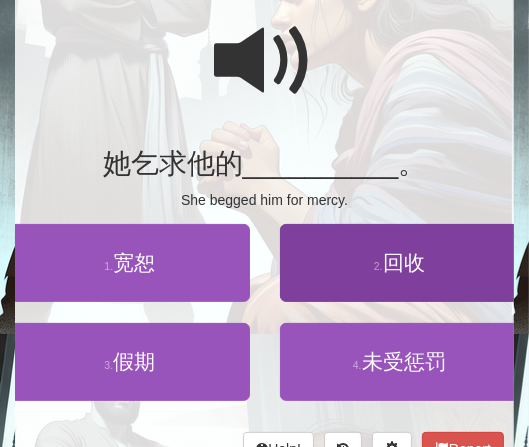 scroll, scrollTop: 180, scrollLeft: 0, axis: vertical 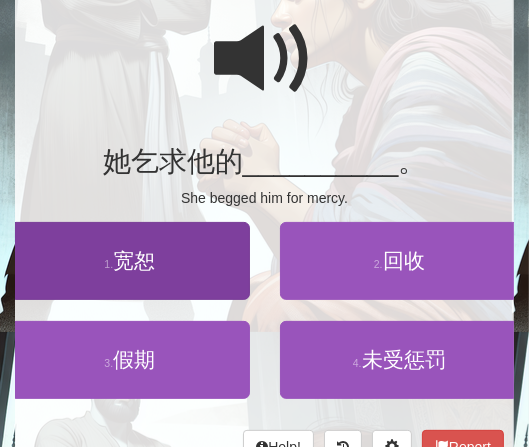 click on "1 .  宽恕" at bounding box center [130, 261] 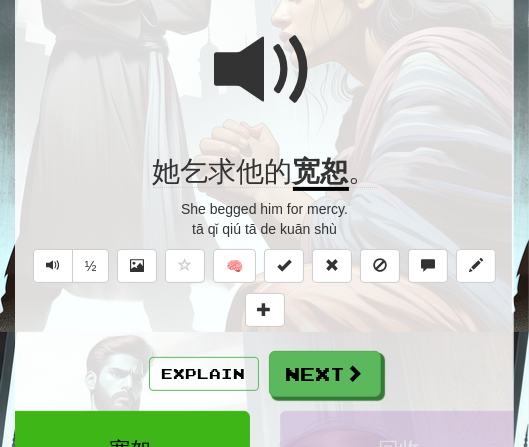 click on "。" 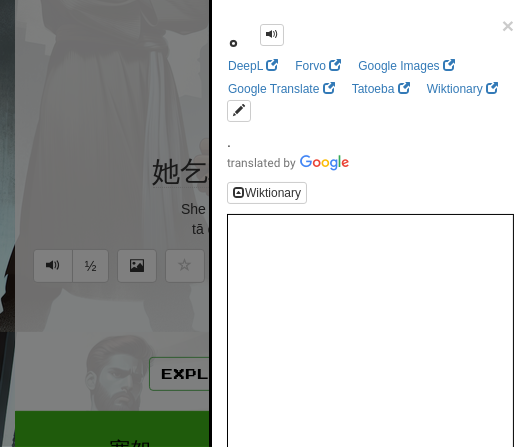 click at bounding box center (264, 223) 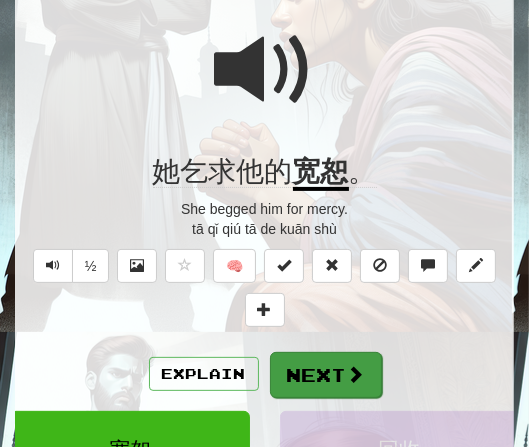 click on "Next" at bounding box center [326, 375] 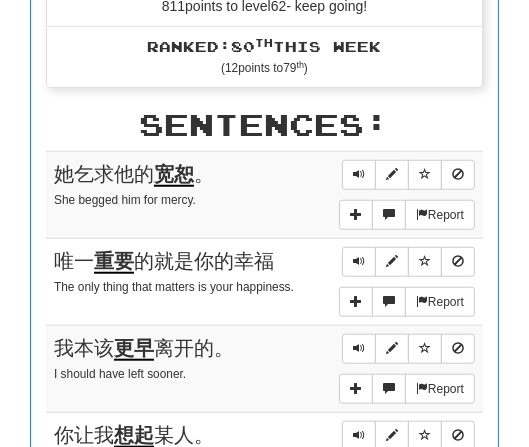 scroll, scrollTop: 850, scrollLeft: 0, axis: vertical 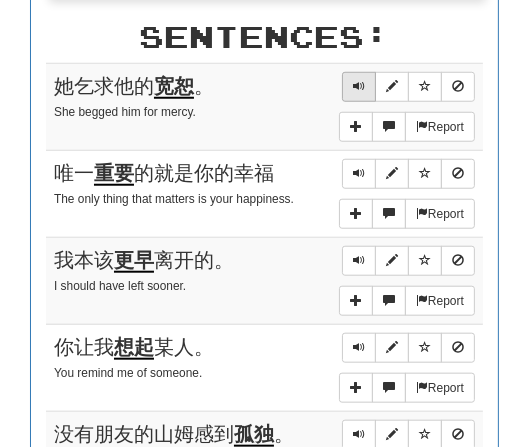 click at bounding box center (359, 86) 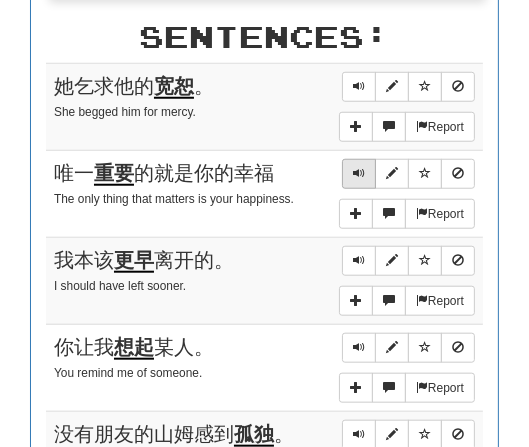 click at bounding box center (359, 173) 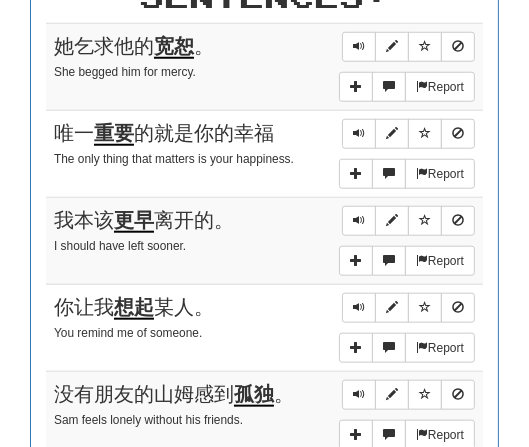 scroll, scrollTop: 910, scrollLeft: 0, axis: vertical 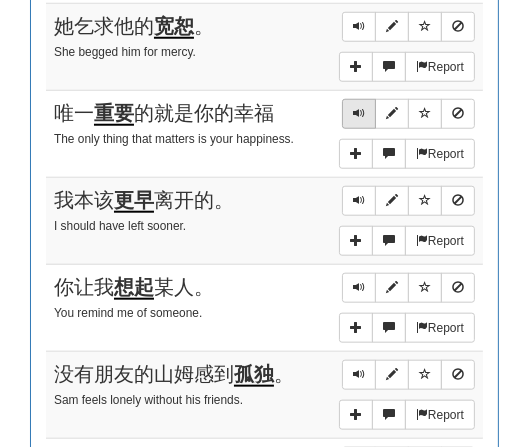 click at bounding box center [359, 113] 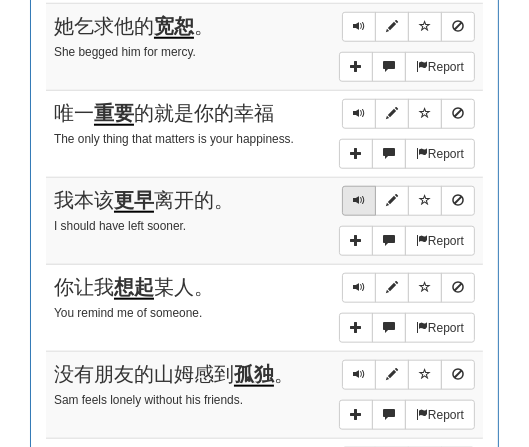 click at bounding box center (359, 201) 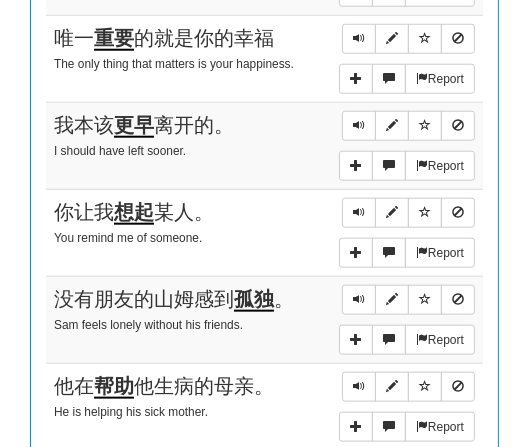 scroll, scrollTop: 1002, scrollLeft: 0, axis: vertical 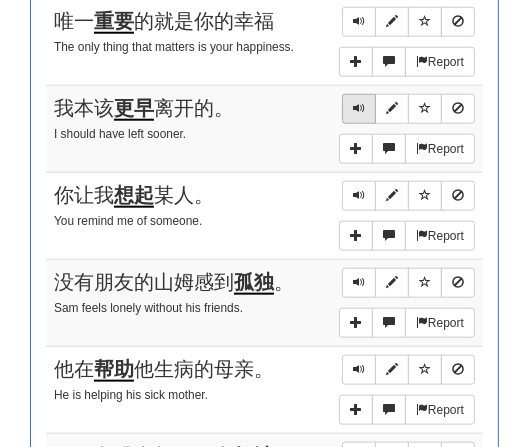 click at bounding box center [359, 108] 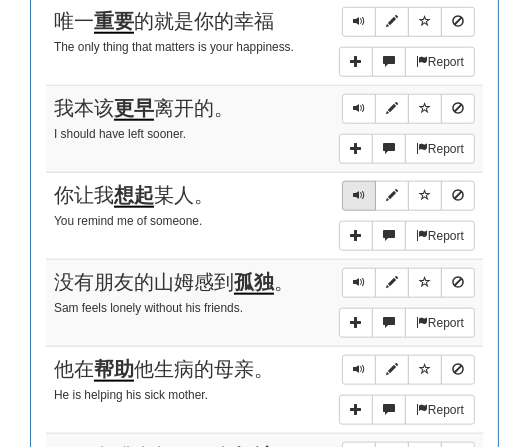 click at bounding box center (359, 196) 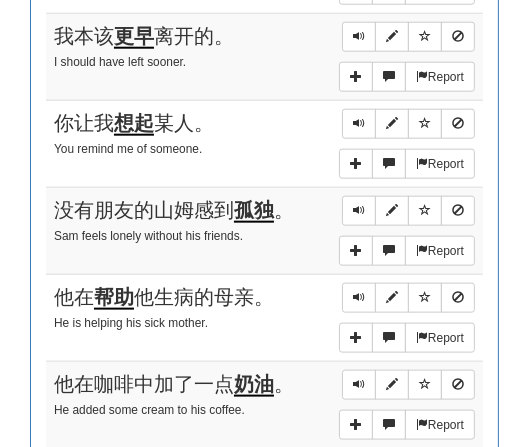 scroll, scrollTop: 1076, scrollLeft: 0, axis: vertical 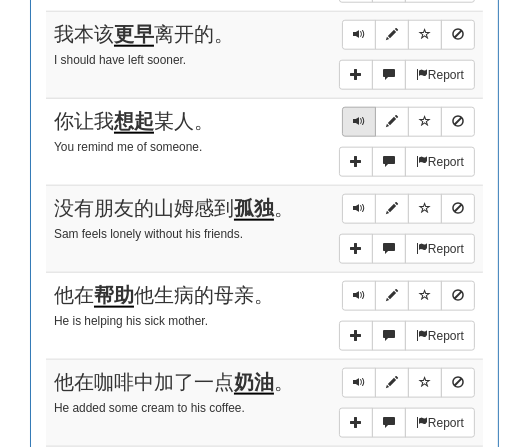click at bounding box center [359, 121] 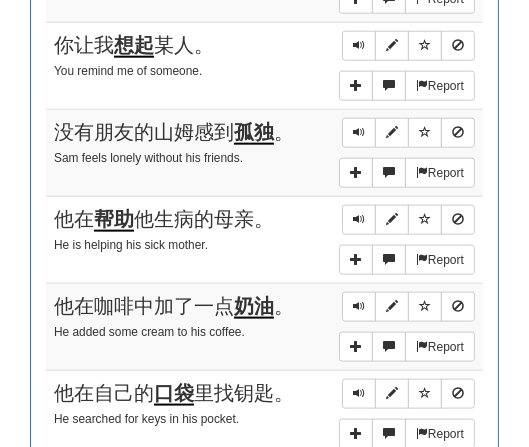 scroll, scrollTop: 1154, scrollLeft: 0, axis: vertical 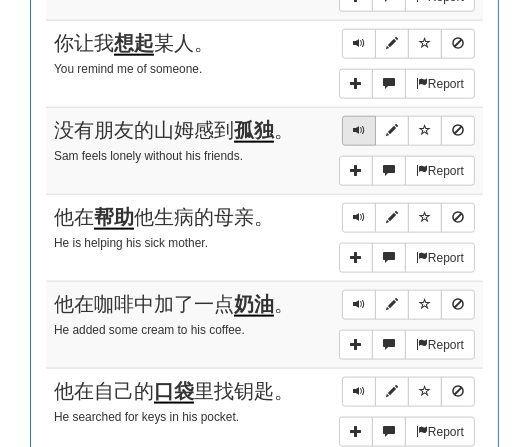 click at bounding box center (359, 131) 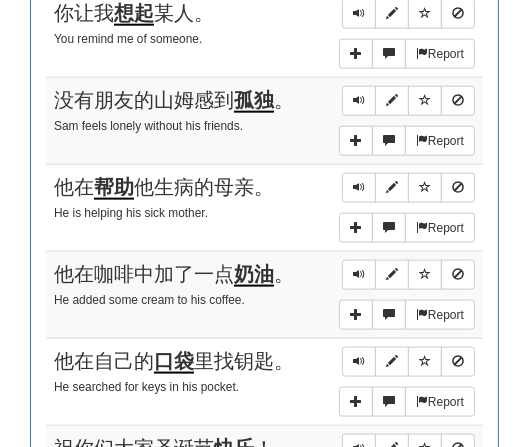 scroll, scrollTop: 1186, scrollLeft: 0, axis: vertical 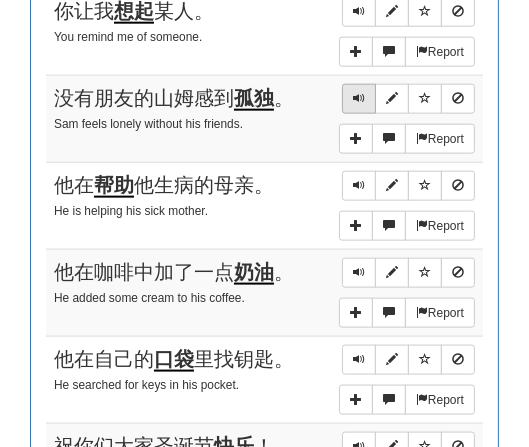 click at bounding box center (359, 98) 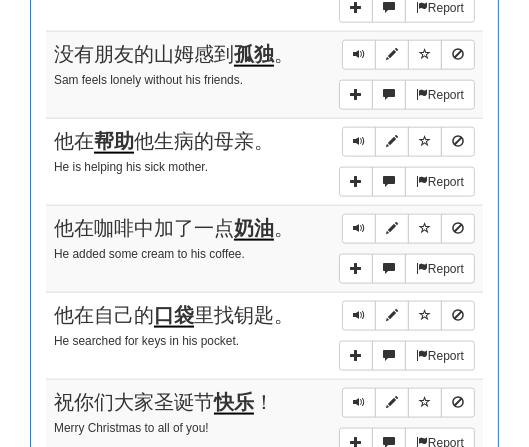 scroll, scrollTop: 1245, scrollLeft: 0, axis: vertical 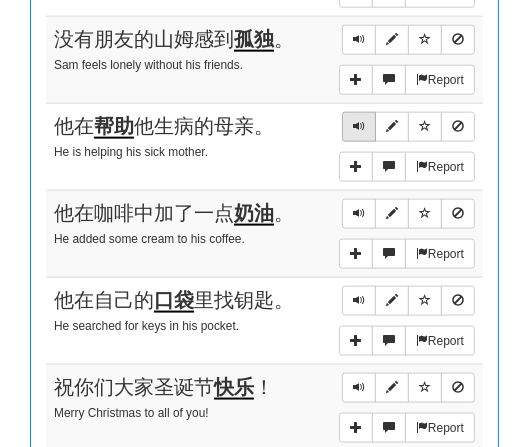 click at bounding box center (359, 126) 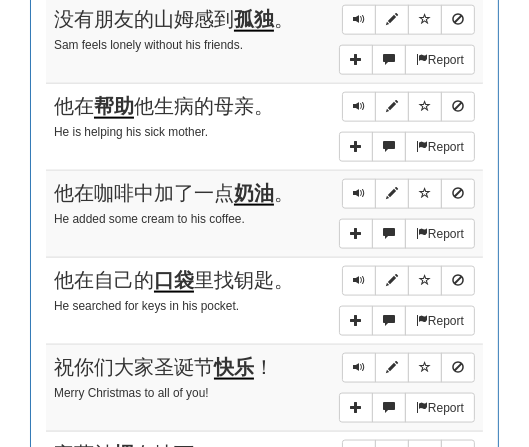 scroll, scrollTop: 1267, scrollLeft: 0, axis: vertical 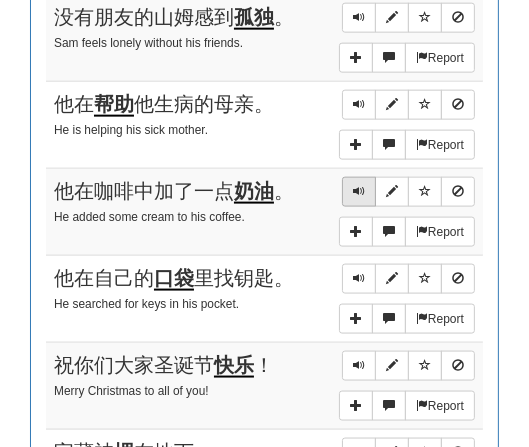 click at bounding box center [359, 191] 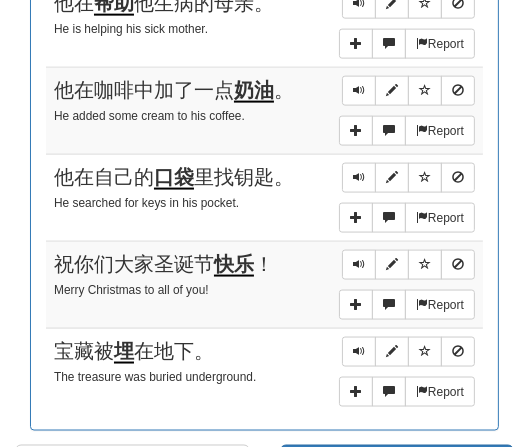 scroll, scrollTop: 1380, scrollLeft: 0, axis: vertical 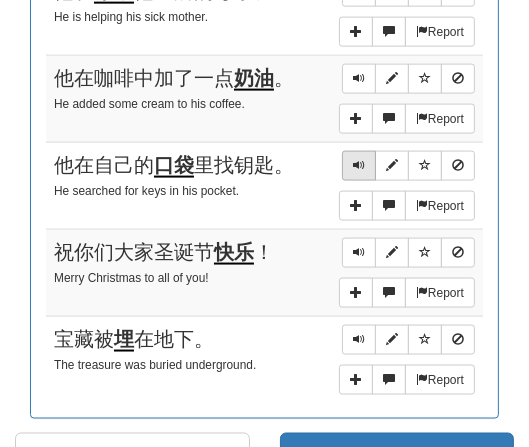 click at bounding box center [359, 165] 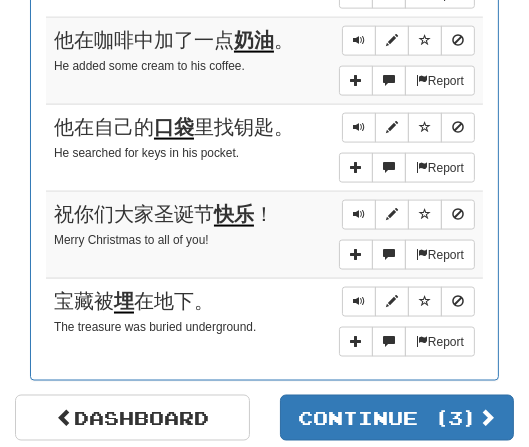 scroll, scrollTop: 1421, scrollLeft: 0, axis: vertical 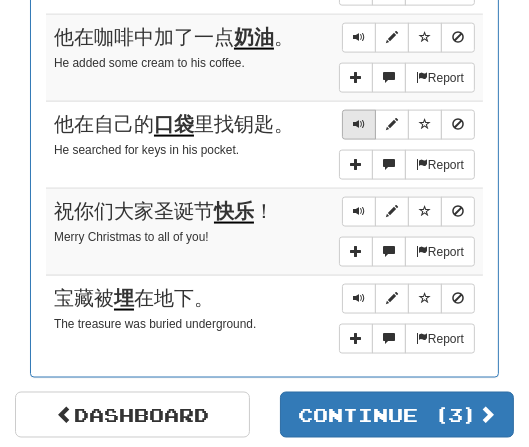 click at bounding box center (359, 125) 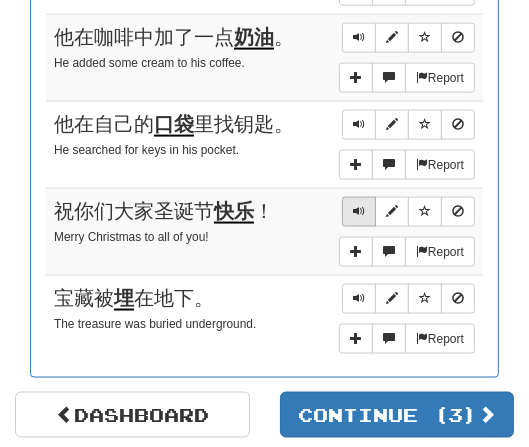 click at bounding box center [359, 211] 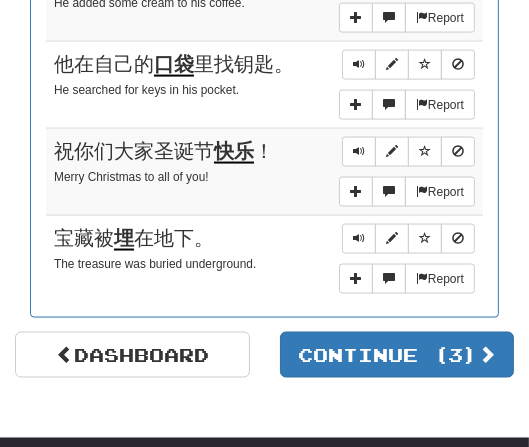 scroll, scrollTop: 1503, scrollLeft: 0, axis: vertical 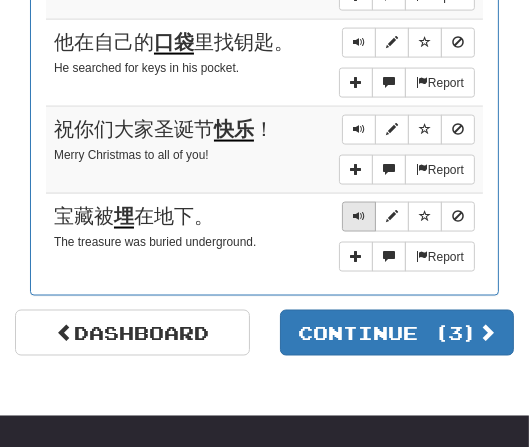 click at bounding box center (359, 216) 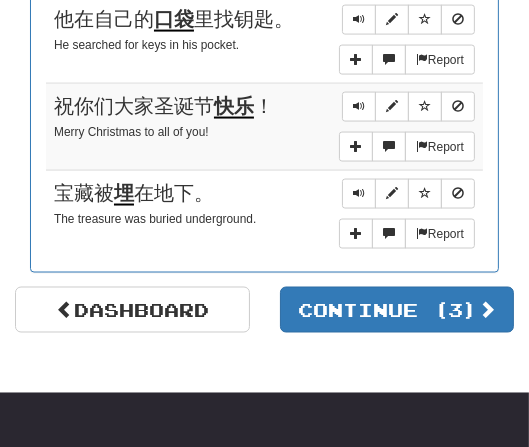 scroll, scrollTop: 1538, scrollLeft: 0, axis: vertical 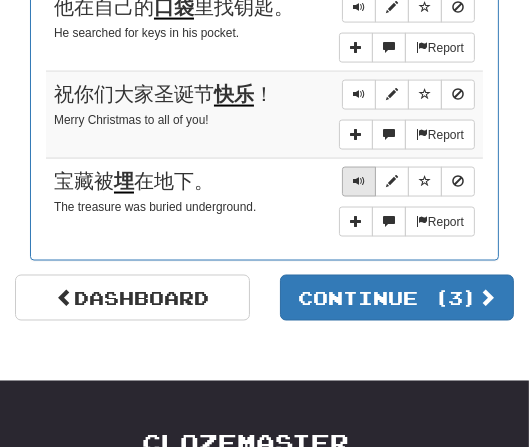 click at bounding box center [359, 182] 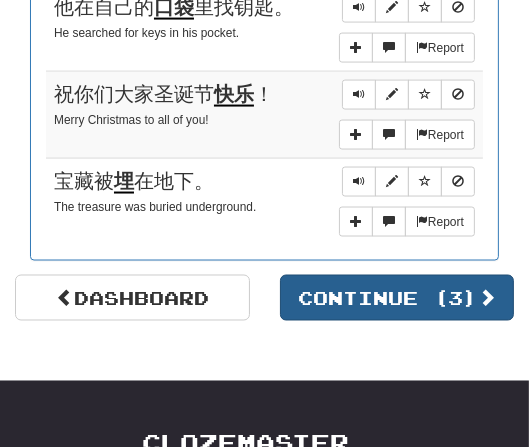 click on "Continue ( 3 )" at bounding box center (397, 298) 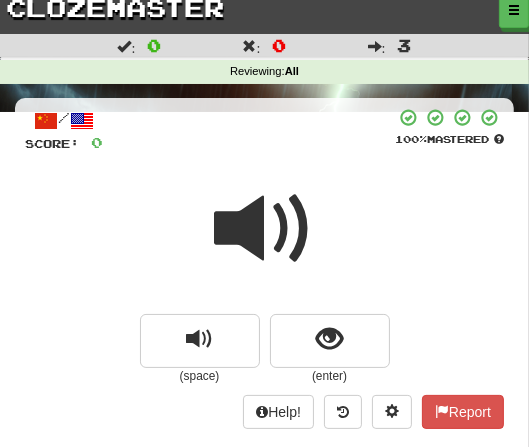 scroll, scrollTop: 23, scrollLeft: 0, axis: vertical 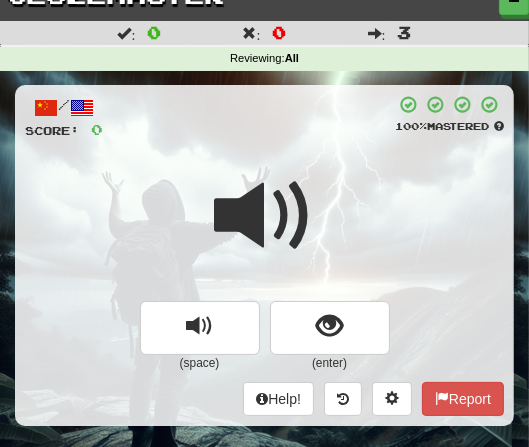 click at bounding box center [264, 229] 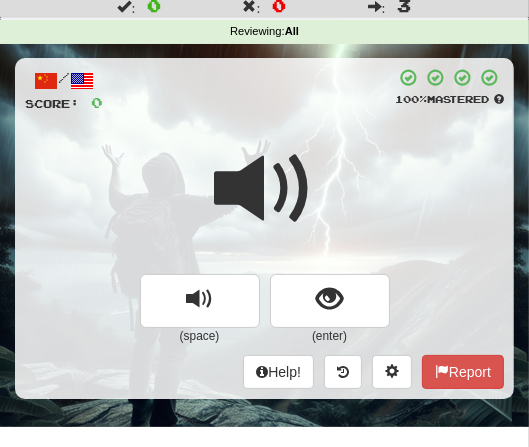 scroll, scrollTop: 65, scrollLeft: 0, axis: vertical 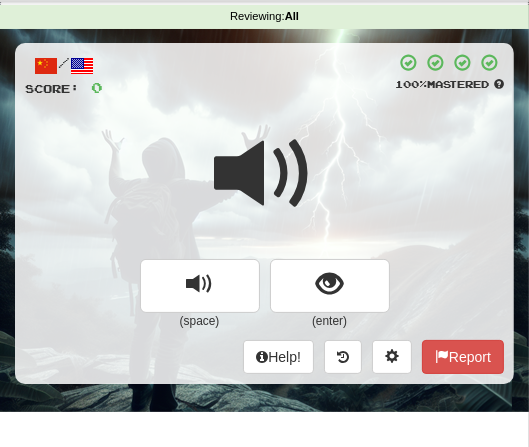 click at bounding box center (264, 187) 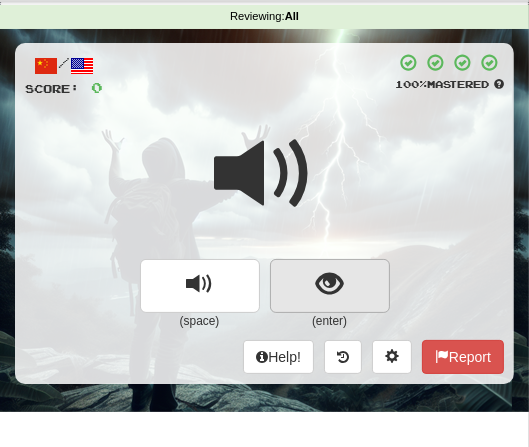 click at bounding box center [329, 284] 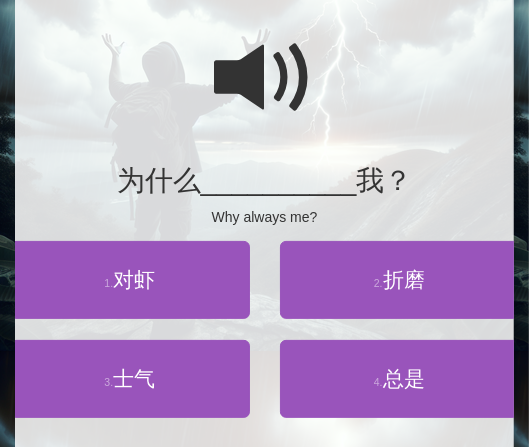 scroll, scrollTop: 163, scrollLeft: 0, axis: vertical 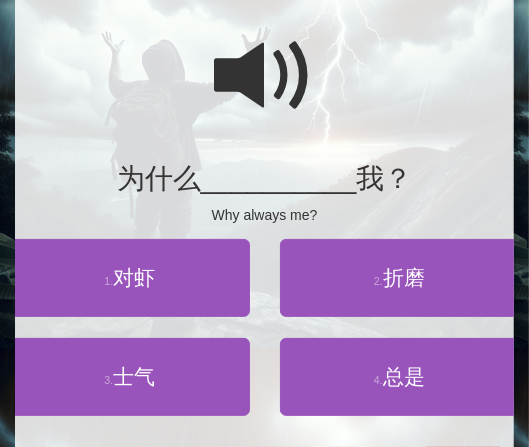 click at bounding box center (265, 76) 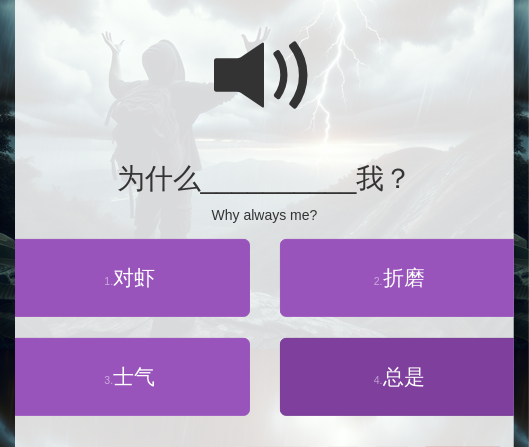 click on "总是" at bounding box center [404, 376] 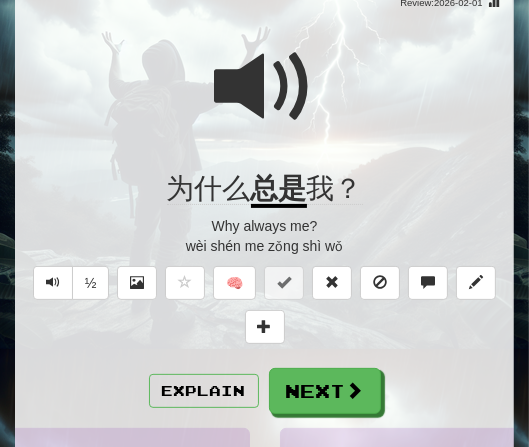 click at bounding box center (264, 100) 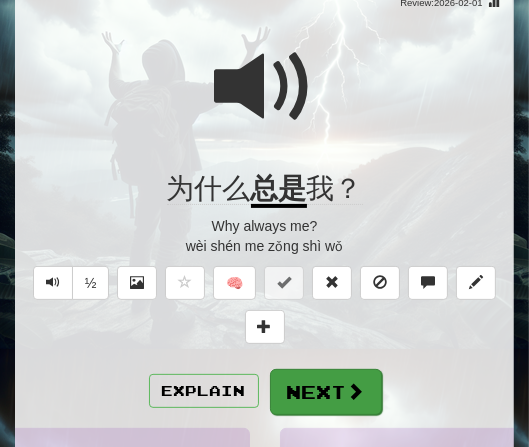 click on "Next" at bounding box center (326, 392) 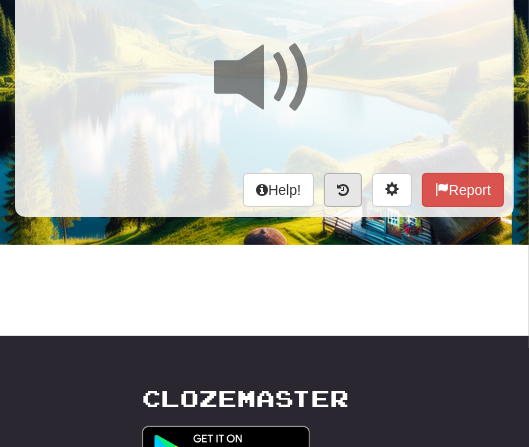 scroll, scrollTop: 64, scrollLeft: 0, axis: vertical 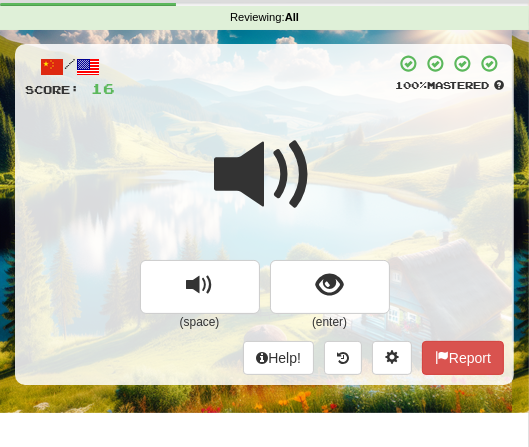 click at bounding box center [264, 188] 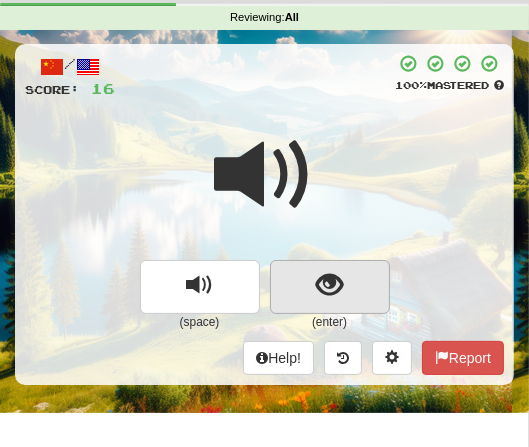 click at bounding box center [329, 285] 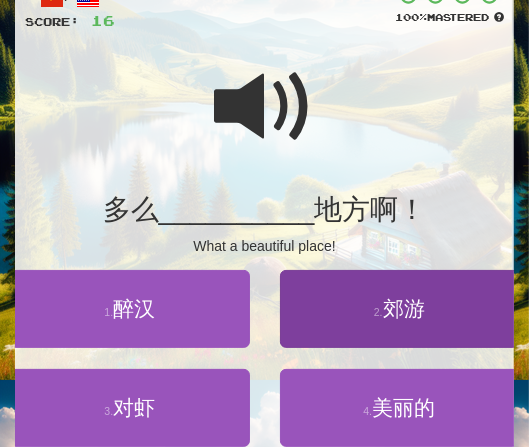 scroll, scrollTop: 142, scrollLeft: 0, axis: vertical 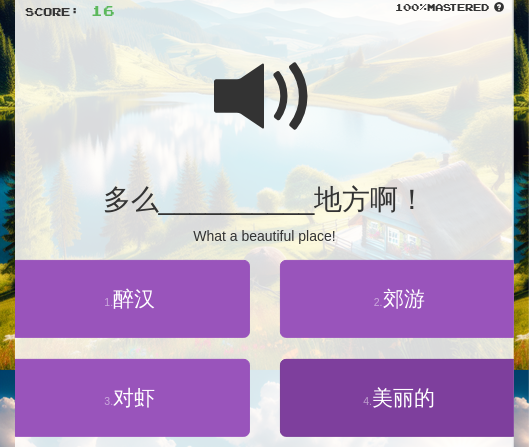 click on "美丽的" at bounding box center [403, 397] 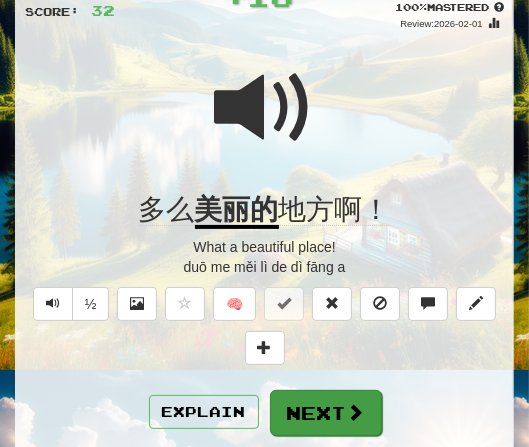 click on "Next" at bounding box center (326, 413) 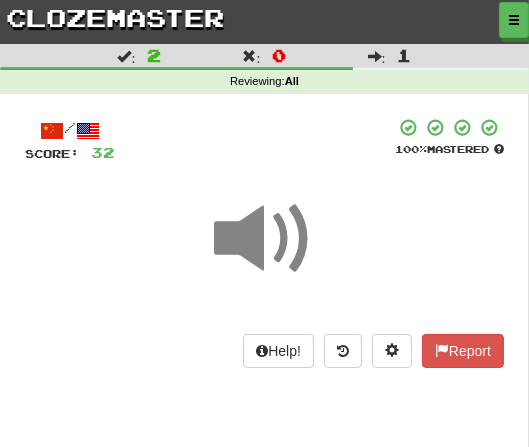 scroll, scrollTop: 18, scrollLeft: 0, axis: vertical 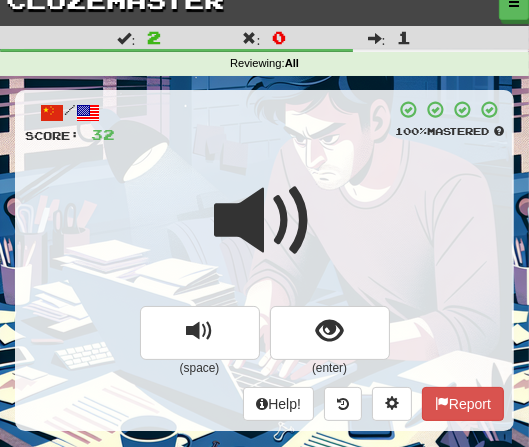click at bounding box center [264, 234] 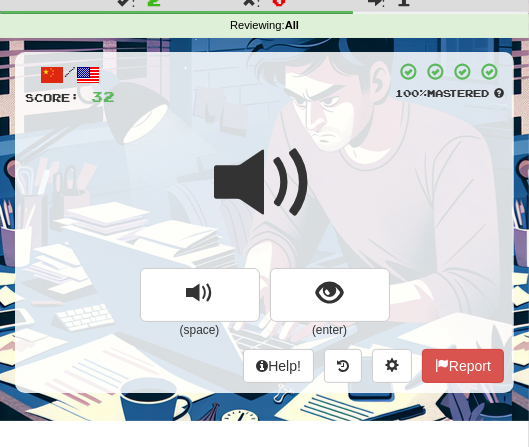scroll, scrollTop: 76, scrollLeft: 0, axis: vertical 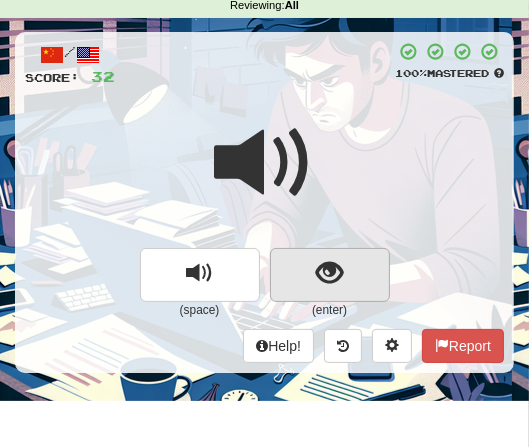 click at bounding box center [329, 273] 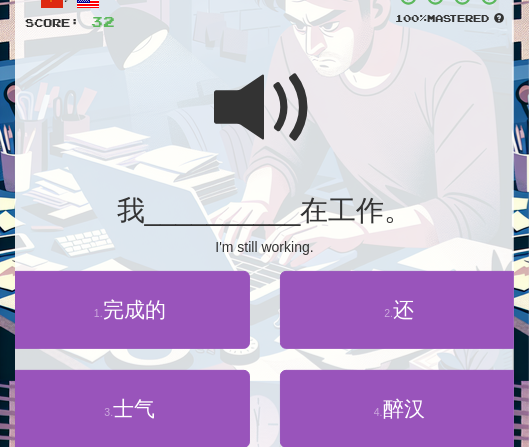 scroll, scrollTop: 143, scrollLeft: 0, axis: vertical 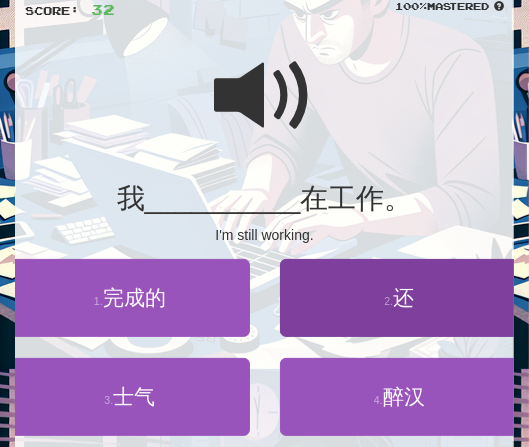 click on "还" at bounding box center (403, 297) 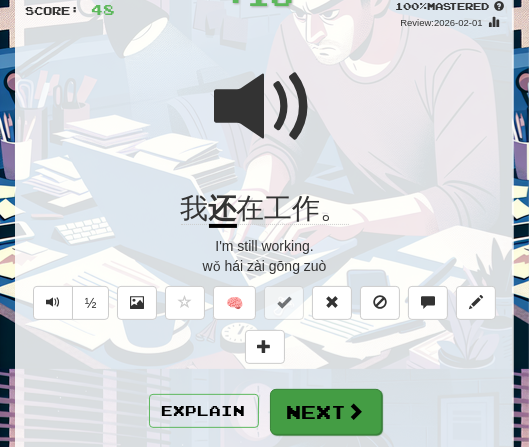 click on "Next" at bounding box center (326, 412) 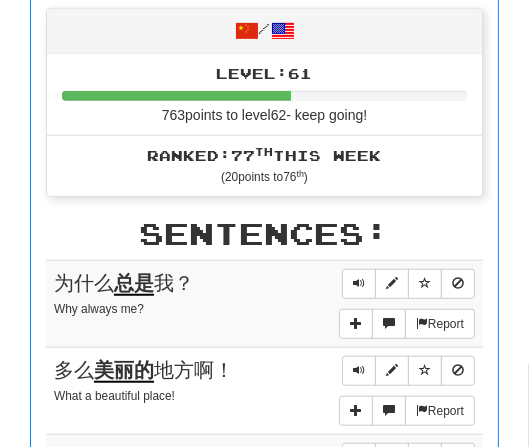 scroll, scrollTop: 753, scrollLeft: 0, axis: vertical 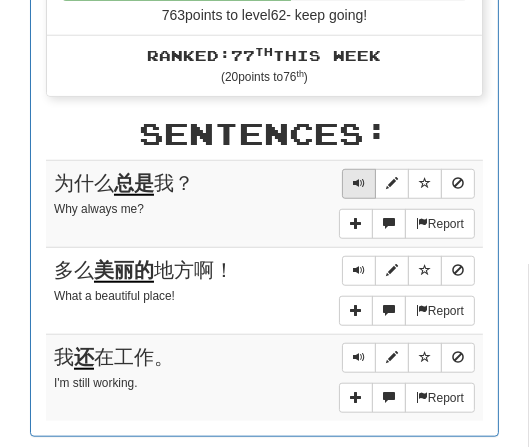click at bounding box center [359, 183] 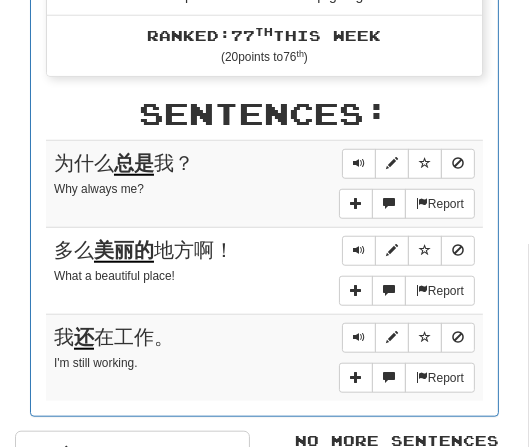 scroll, scrollTop: 793, scrollLeft: 0, axis: vertical 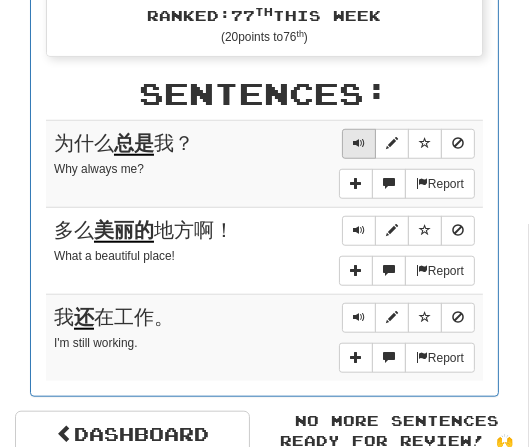 click at bounding box center (359, 143) 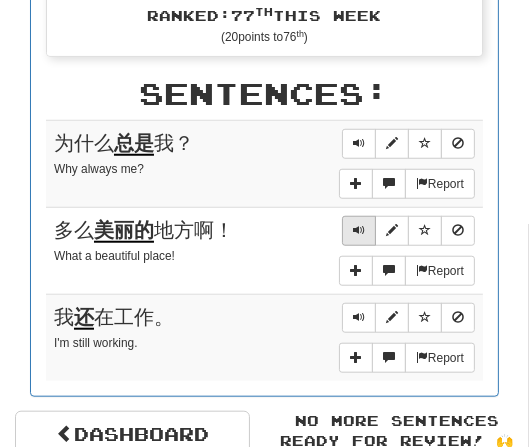 click at bounding box center (359, 231) 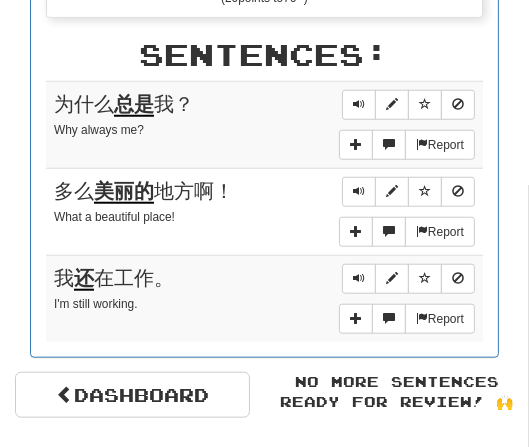 scroll, scrollTop: 850, scrollLeft: 0, axis: vertical 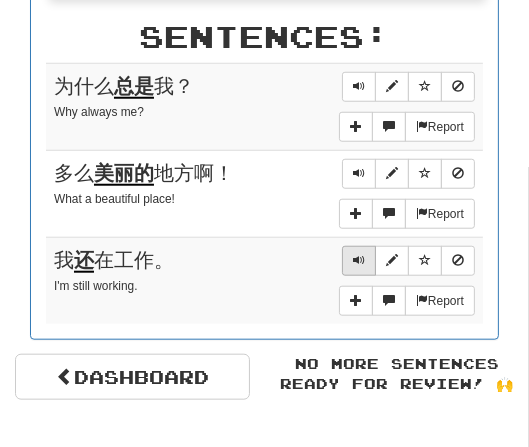 click at bounding box center (359, 260) 